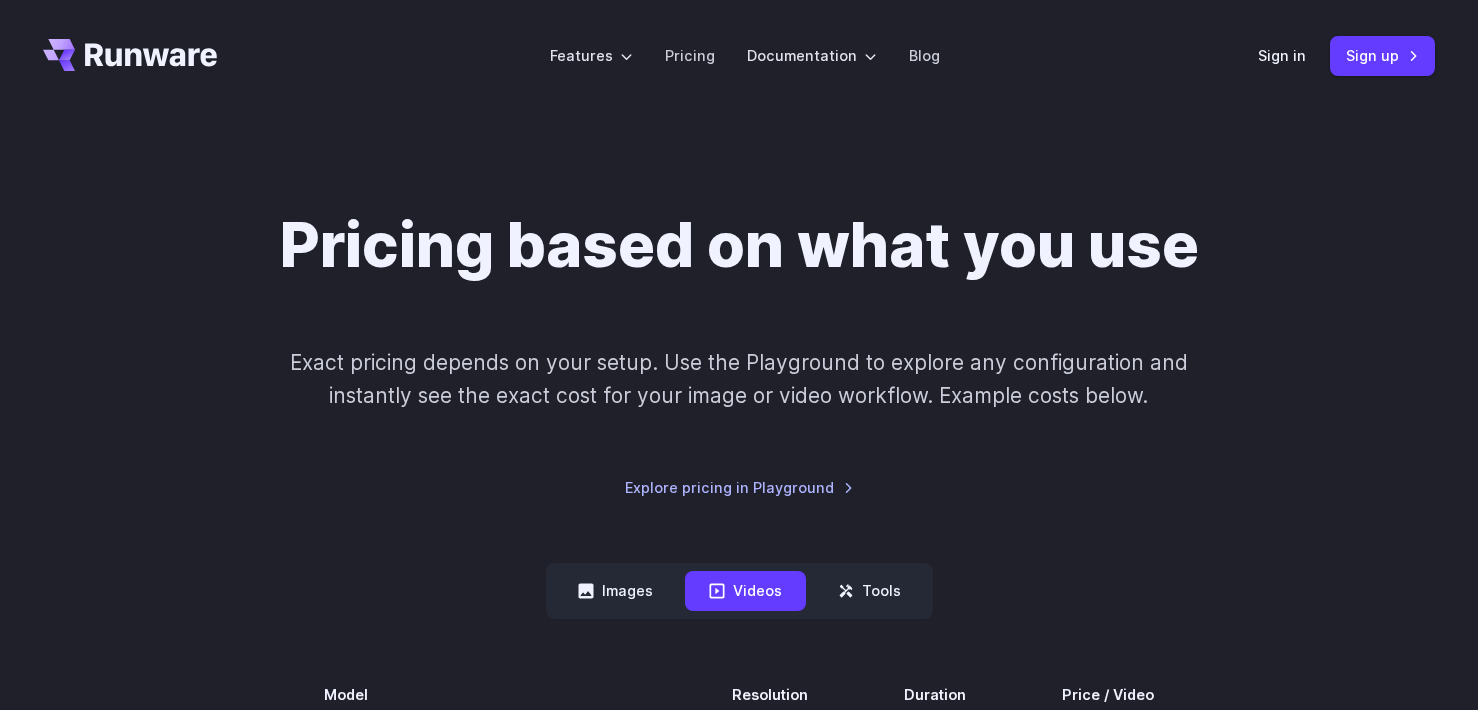 scroll, scrollTop: 0, scrollLeft: 0, axis: both 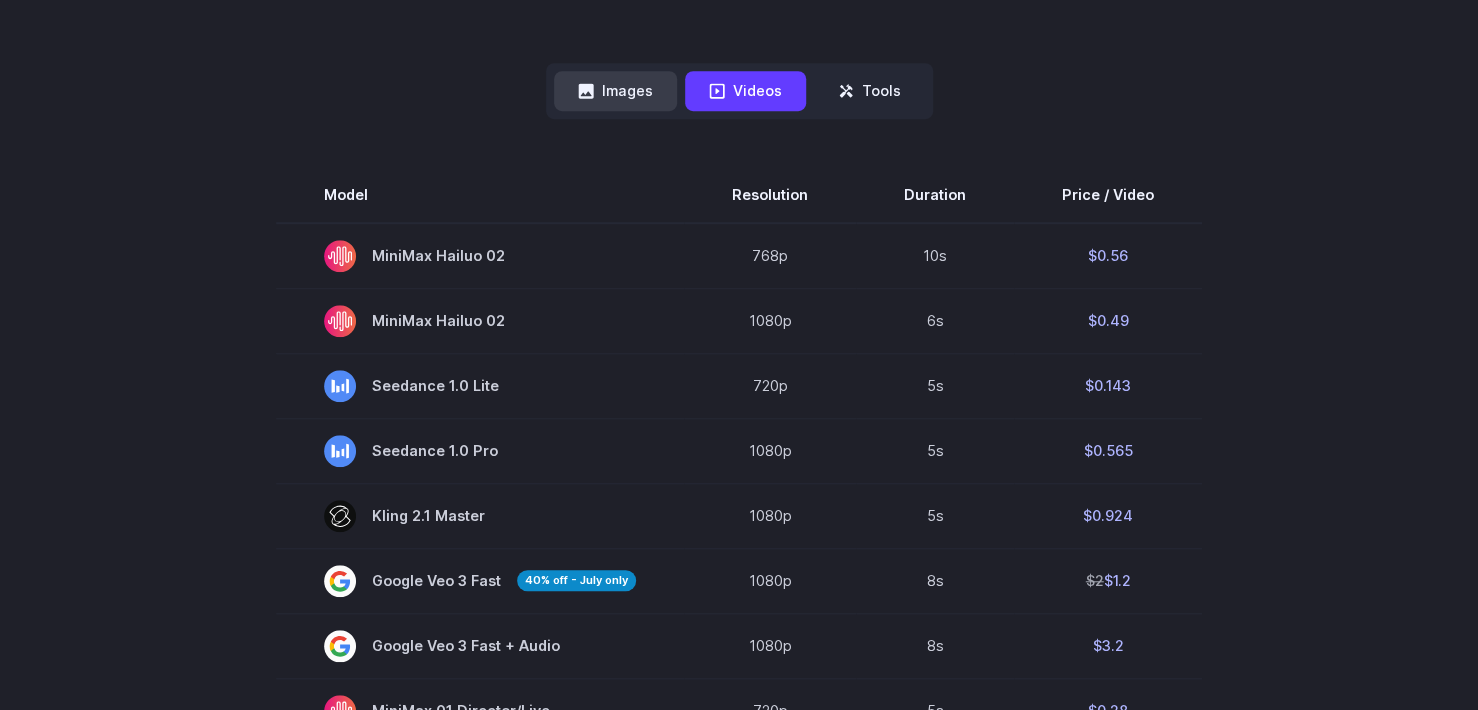 click on "Images" at bounding box center [615, 90] 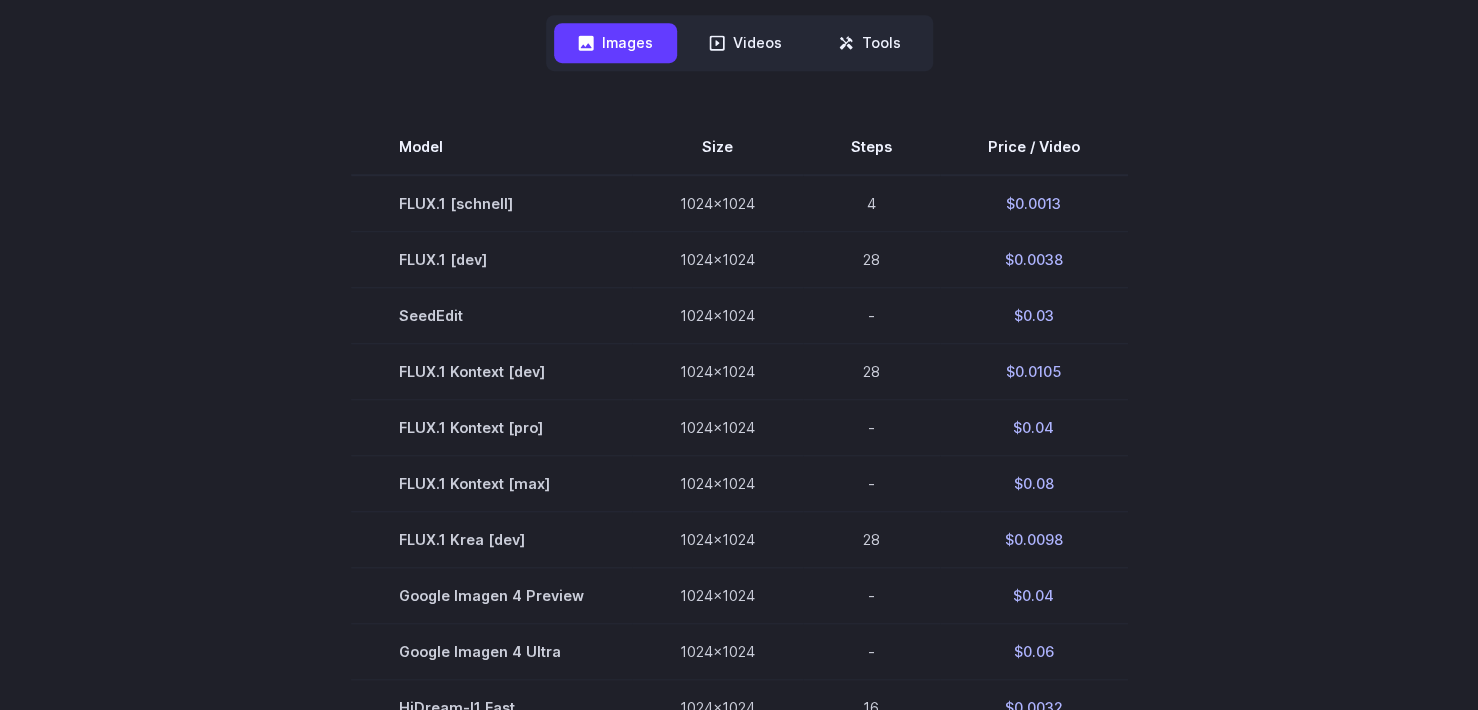 scroll, scrollTop: 200, scrollLeft: 0, axis: vertical 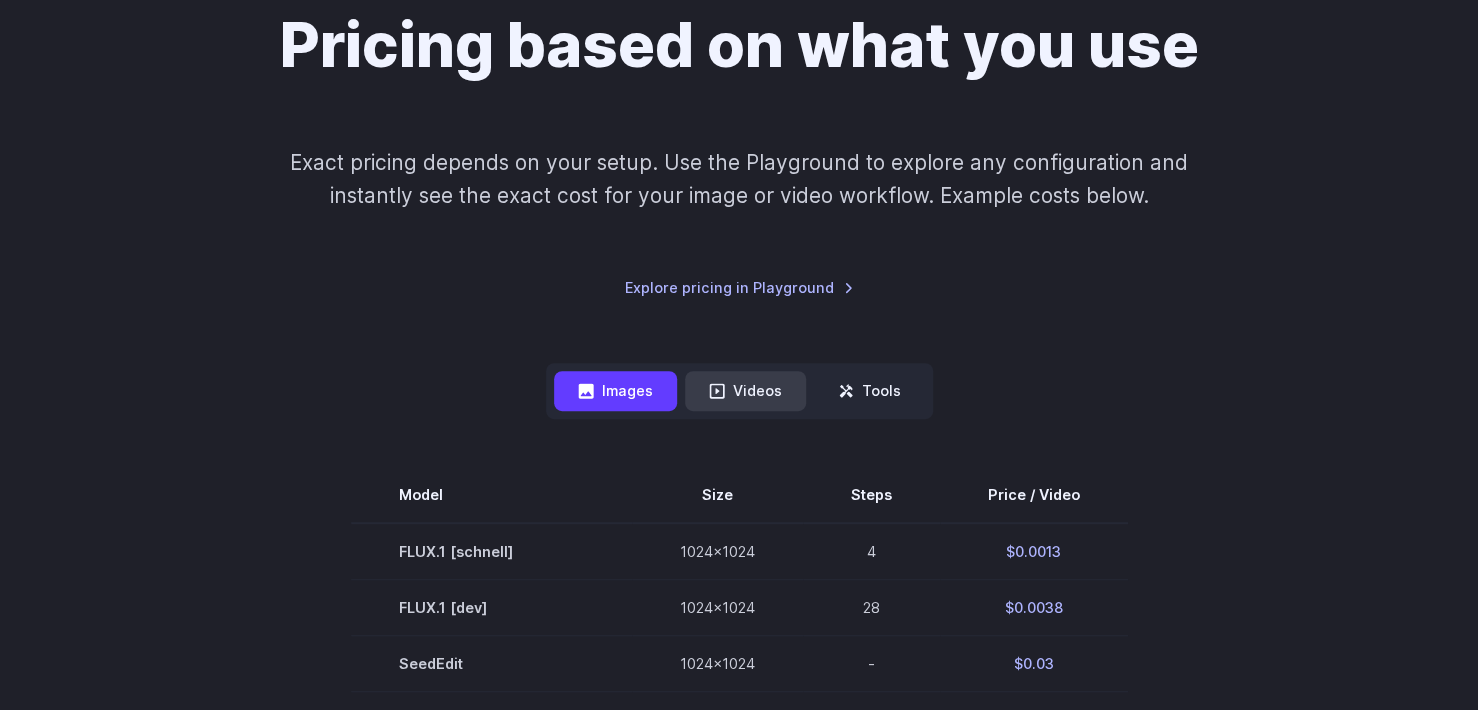 click on "Videos" at bounding box center [745, 390] 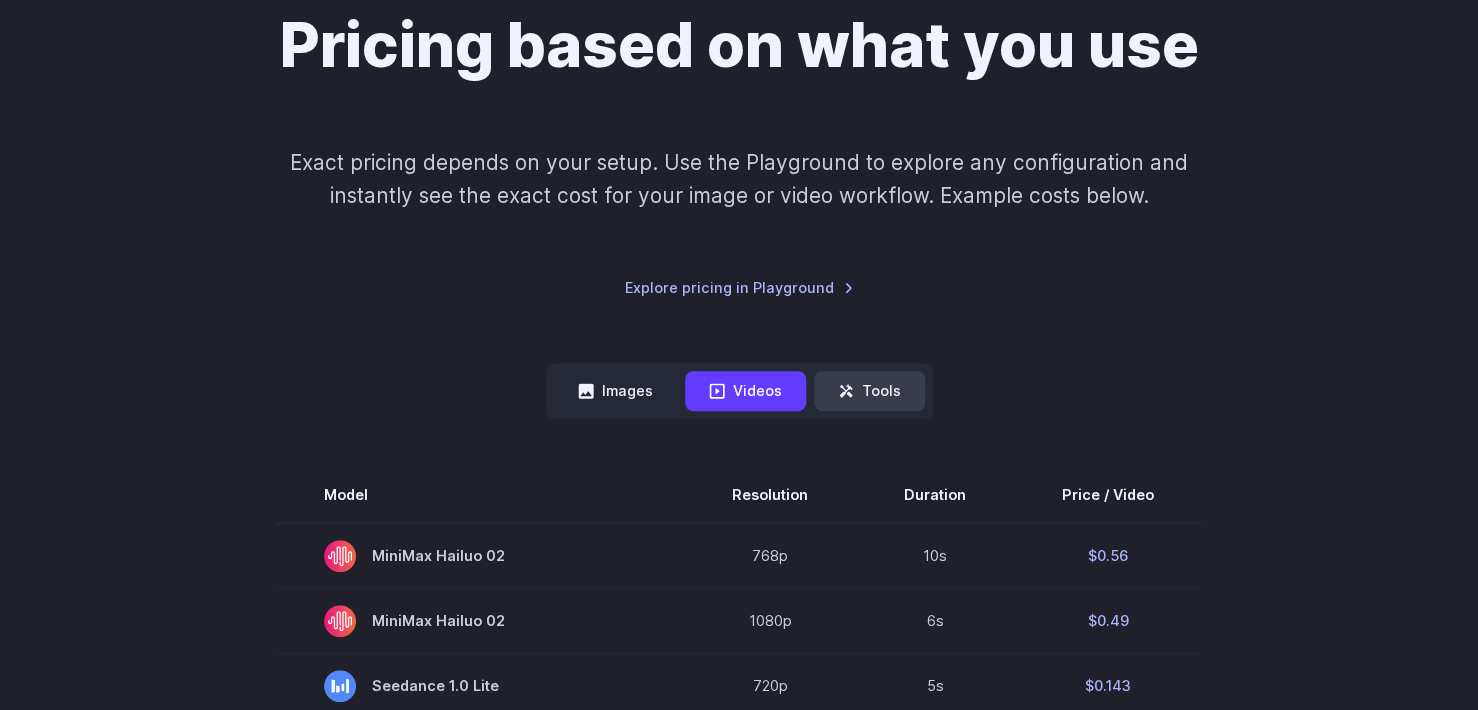 click on "Tools" at bounding box center [869, 390] 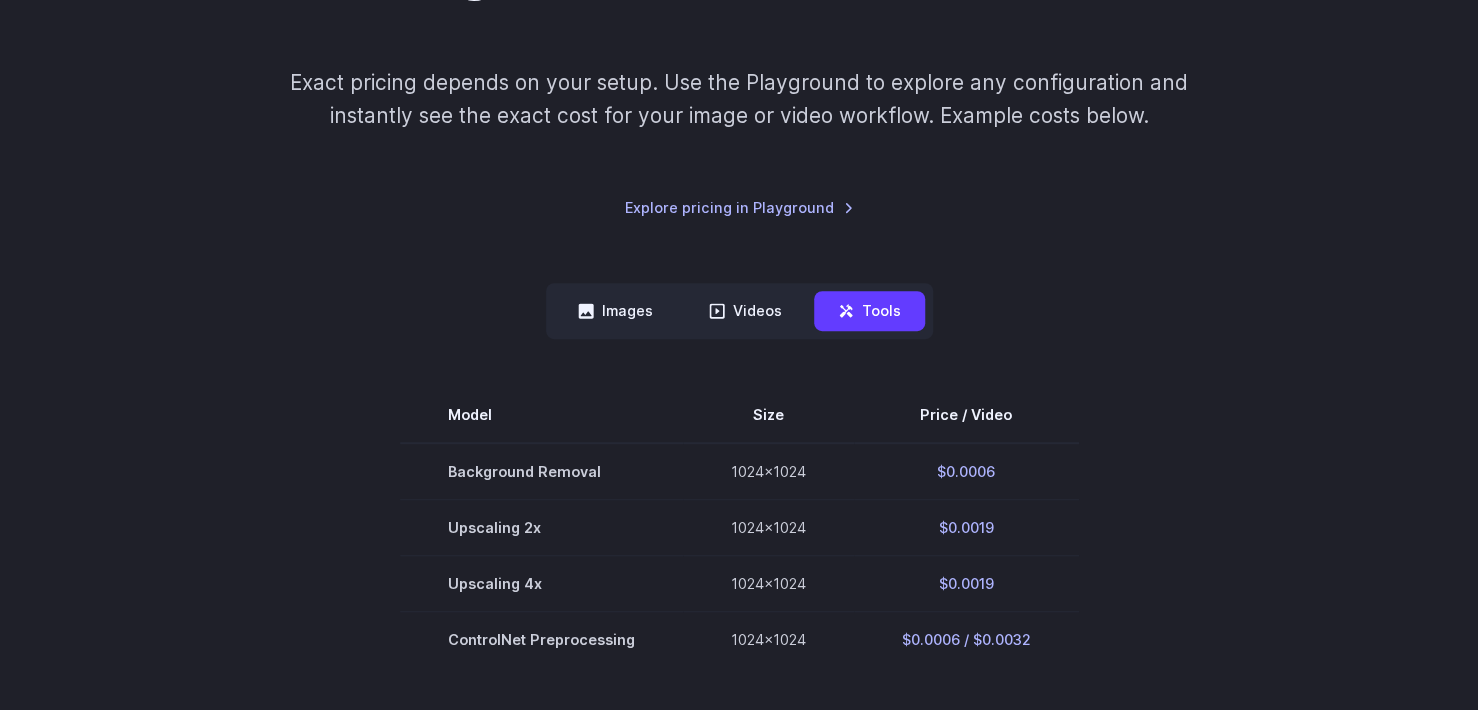 scroll, scrollTop: 200, scrollLeft: 0, axis: vertical 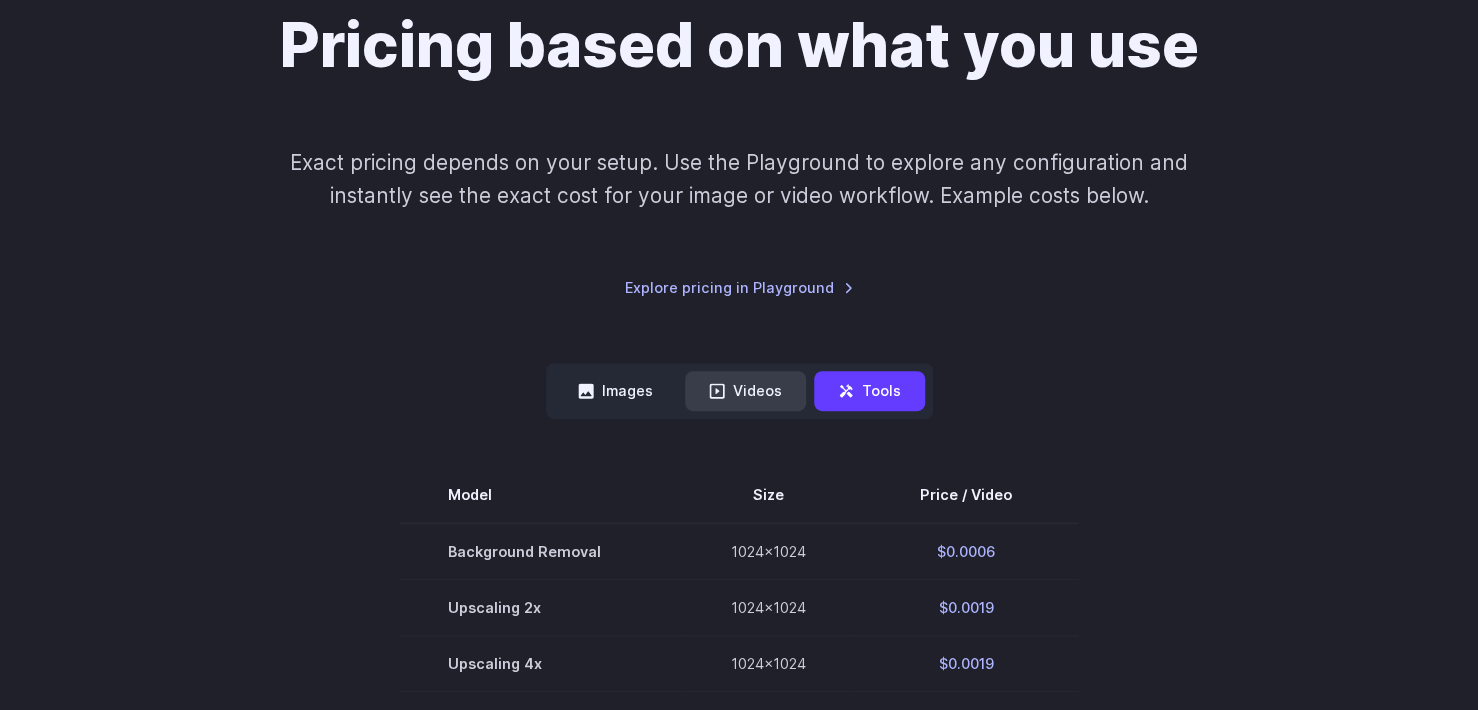 click on "Videos" at bounding box center [745, 390] 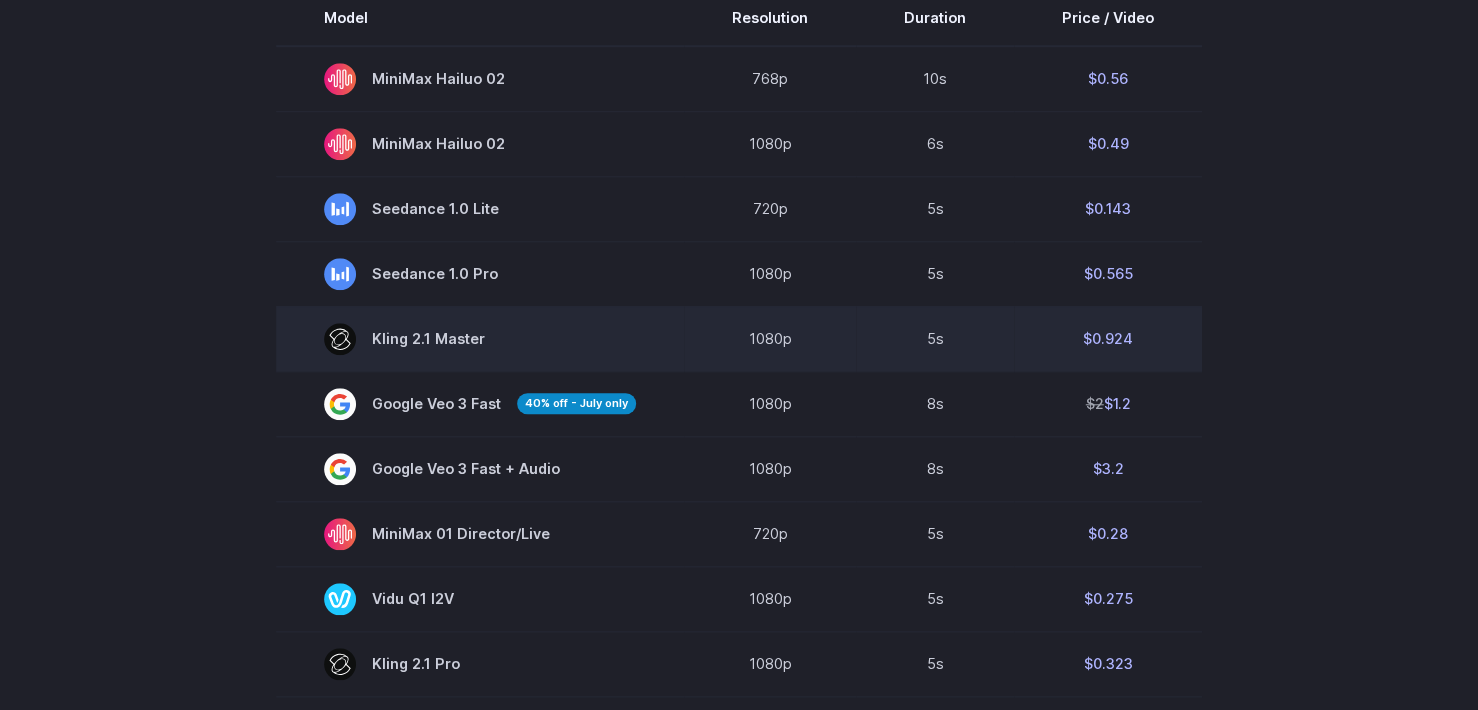 scroll, scrollTop: 800, scrollLeft: 0, axis: vertical 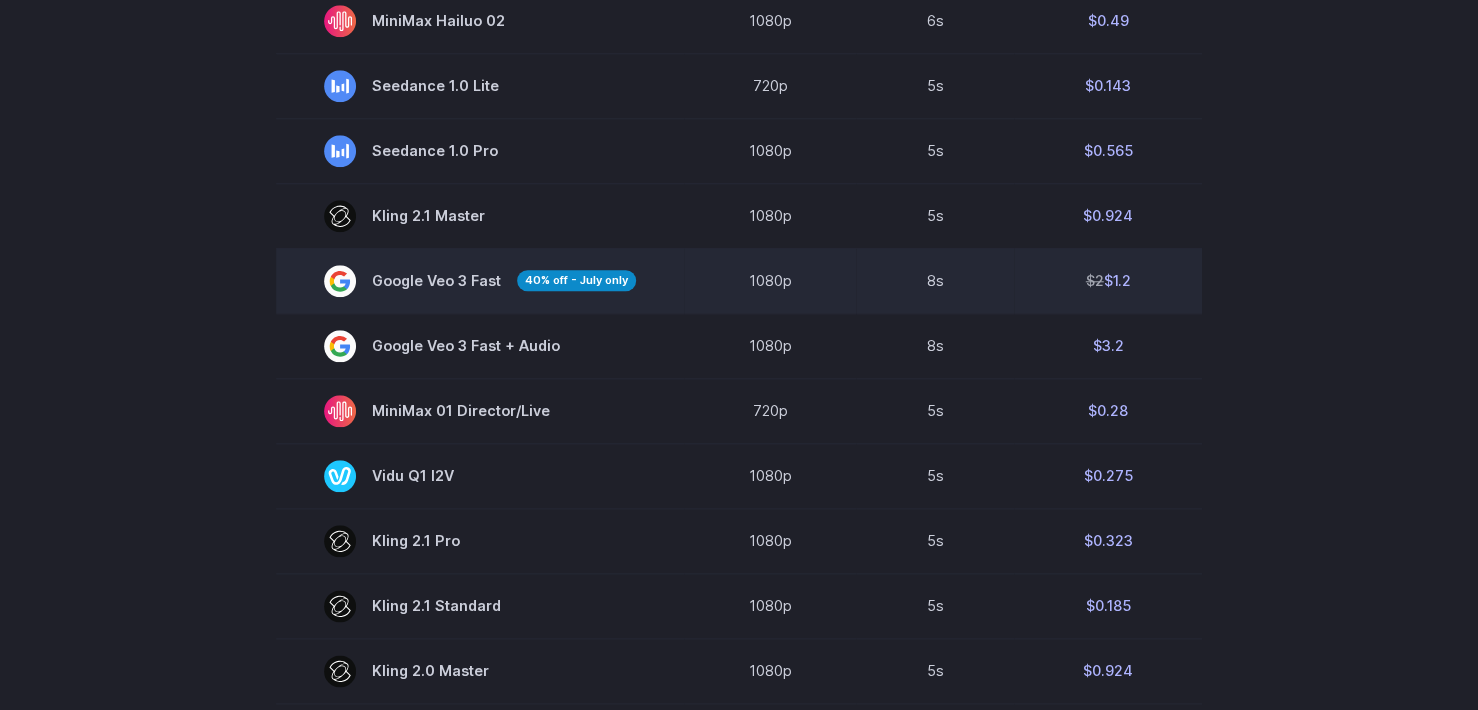 click on "Google Veo 3 Fast  40% off - July only" at bounding box center (480, 281) 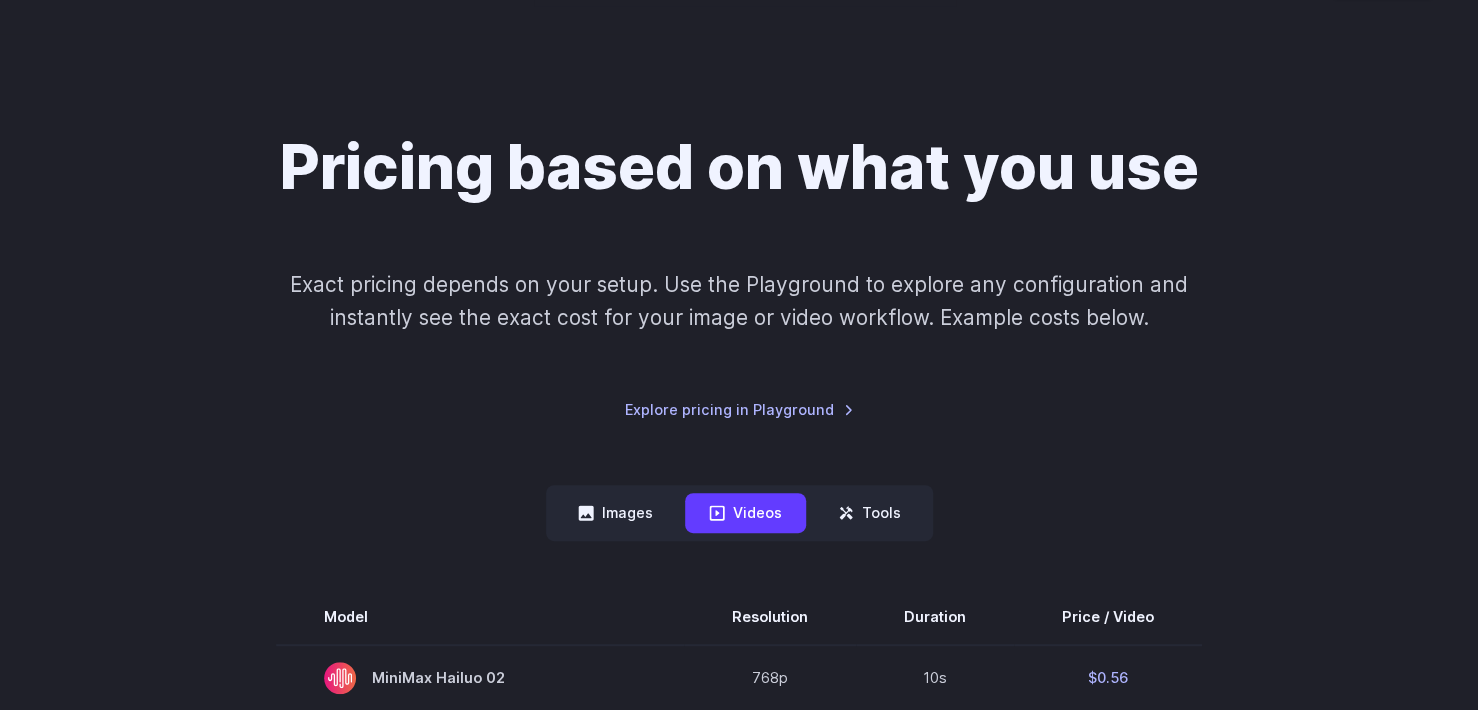scroll, scrollTop: 0, scrollLeft: 0, axis: both 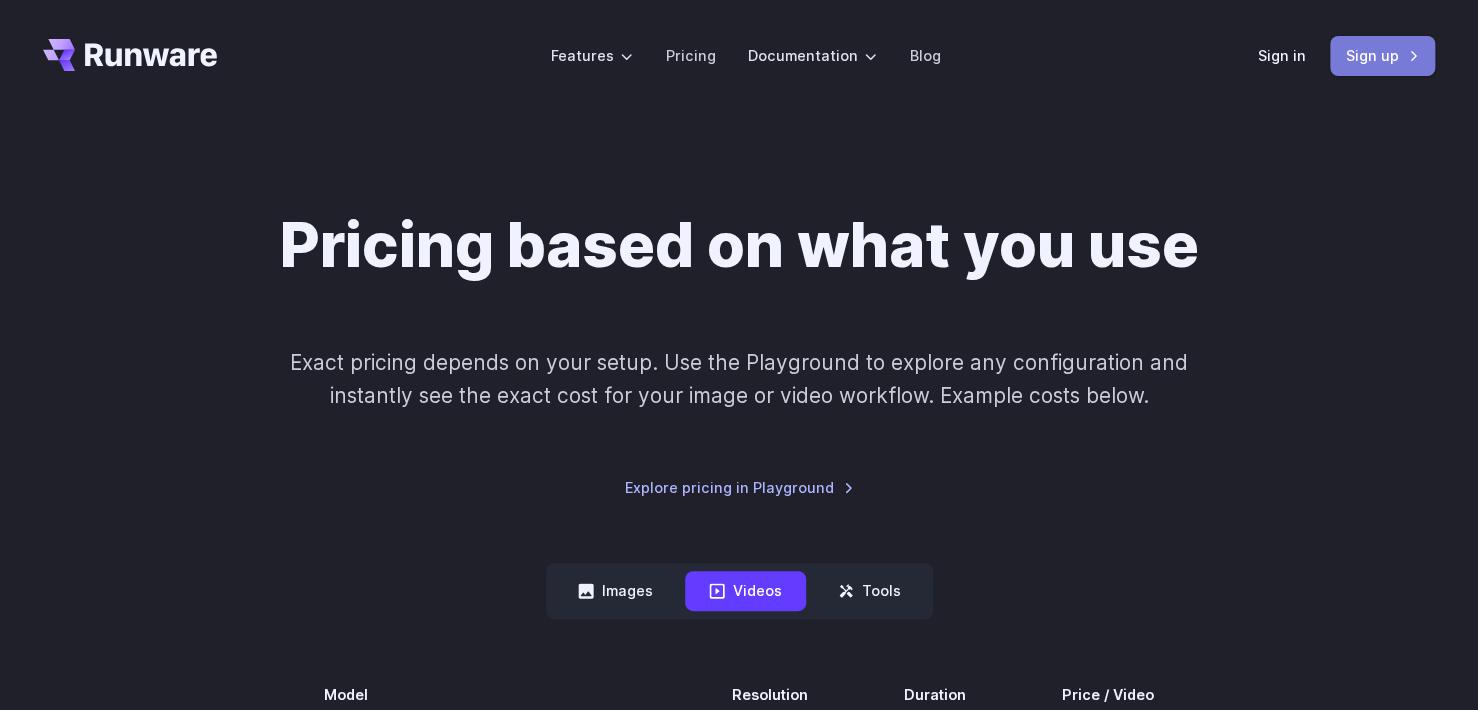 click on "Sign up" at bounding box center (1382, 55) 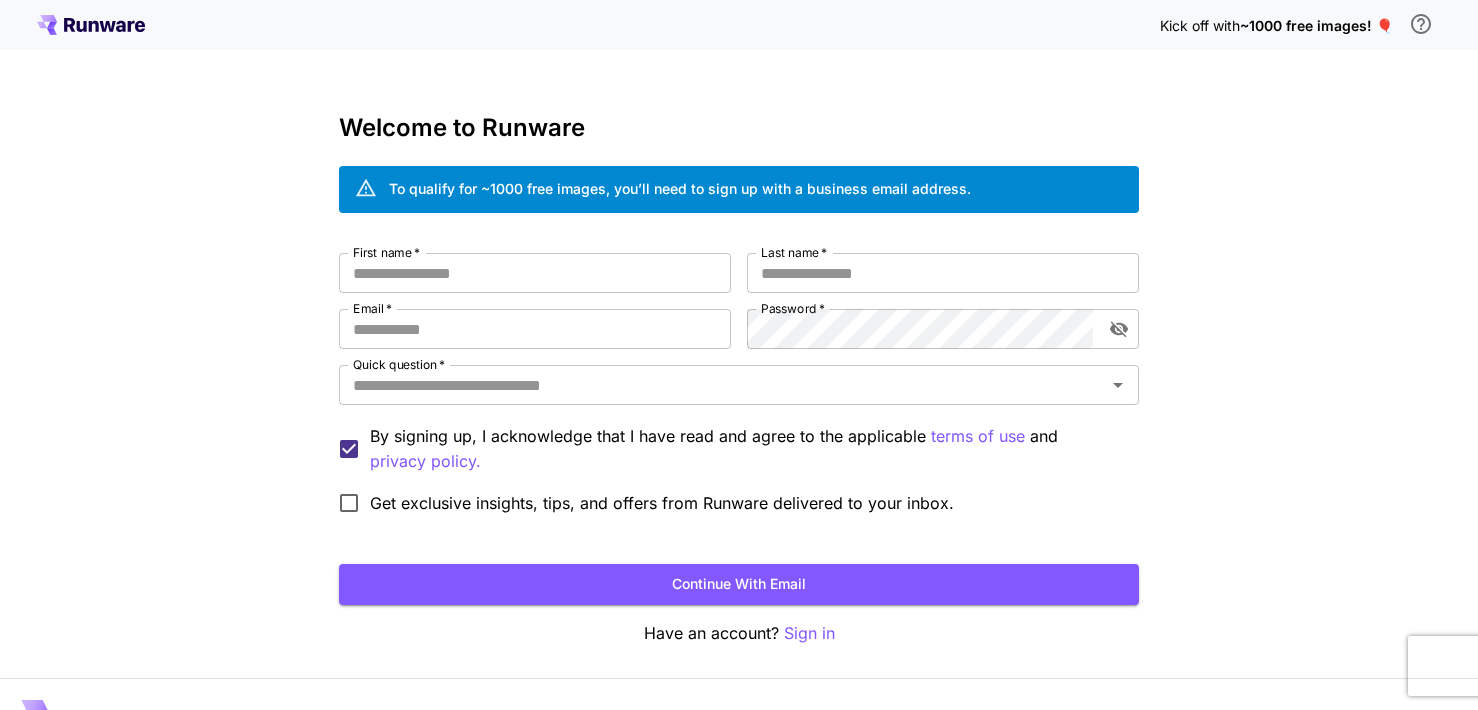 scroll, scrollTop: 0, scrollLeft: 0, axis: both 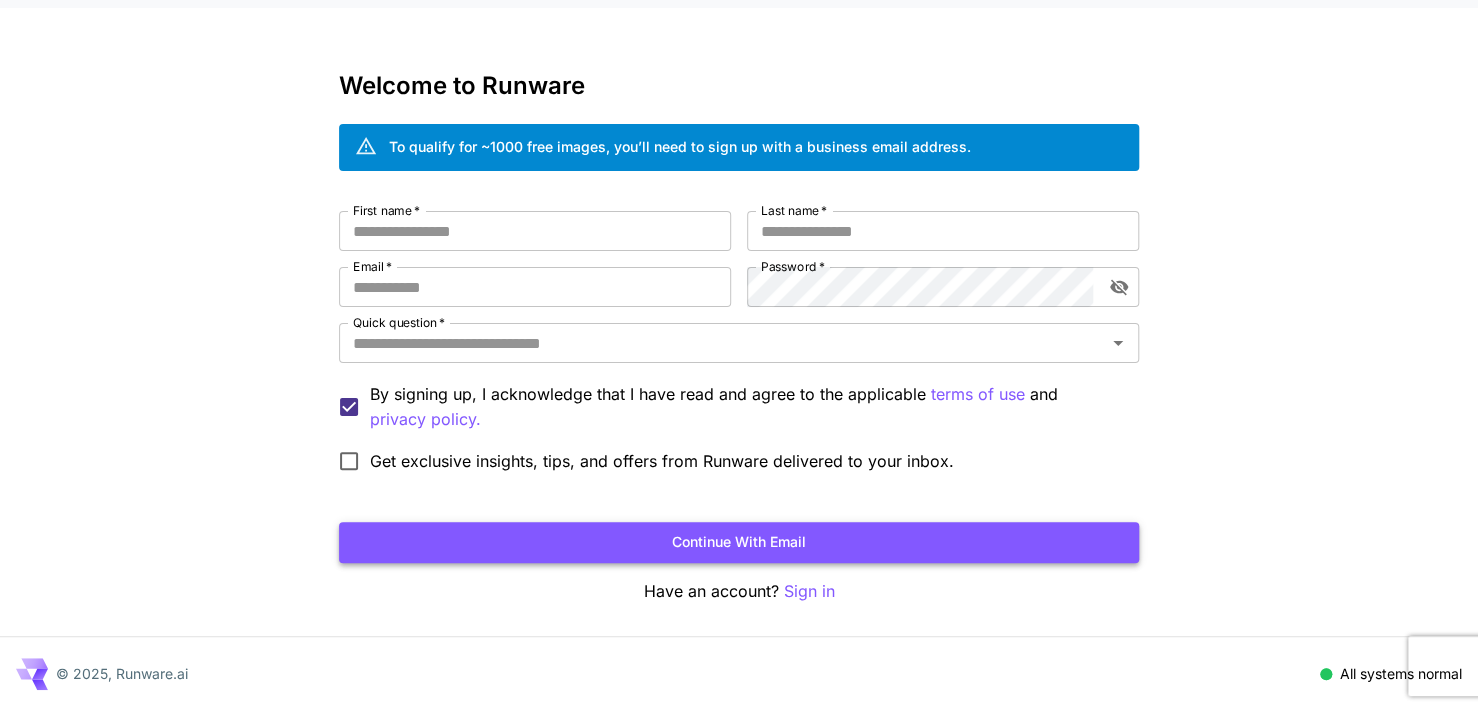 click on "Continue with email" at bounding box center (739, 542) 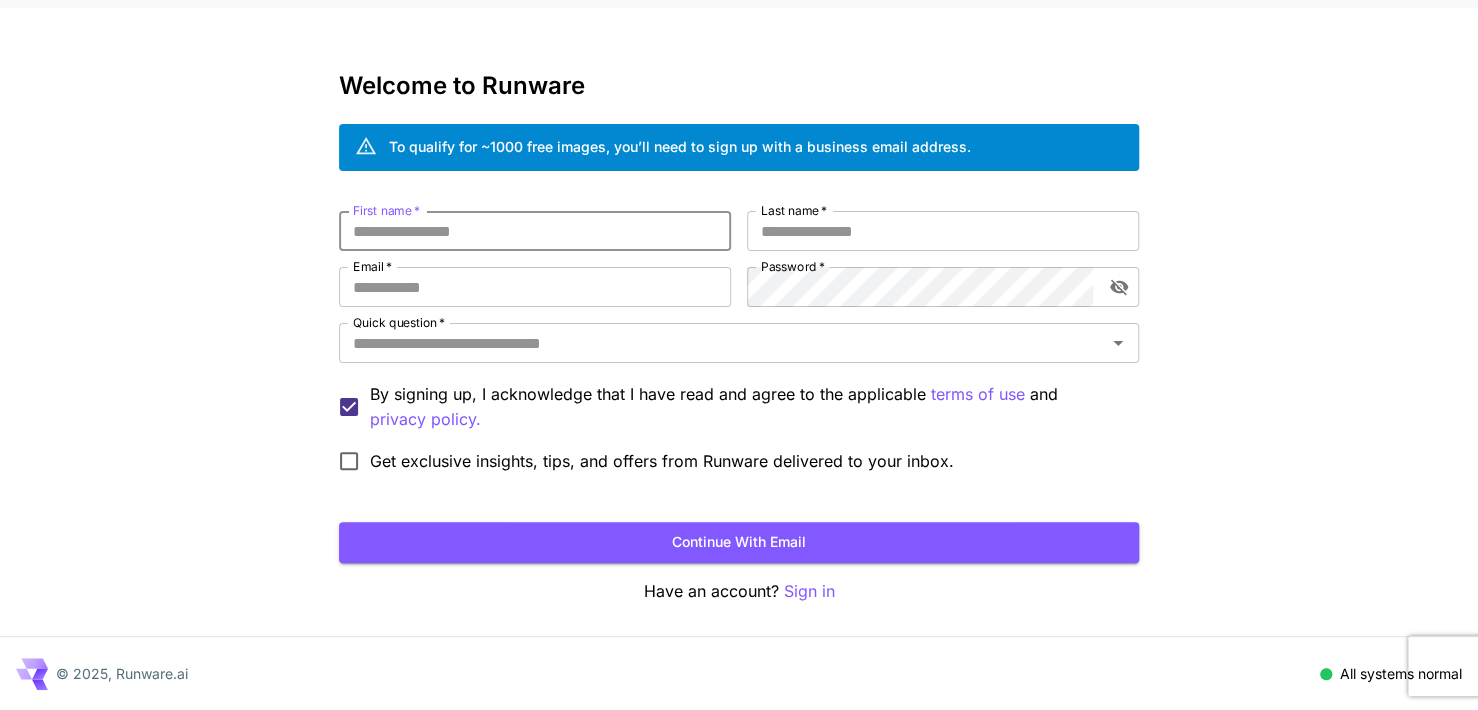 scroll, scrollTop: 0, scrollLeft: 0, axis: both 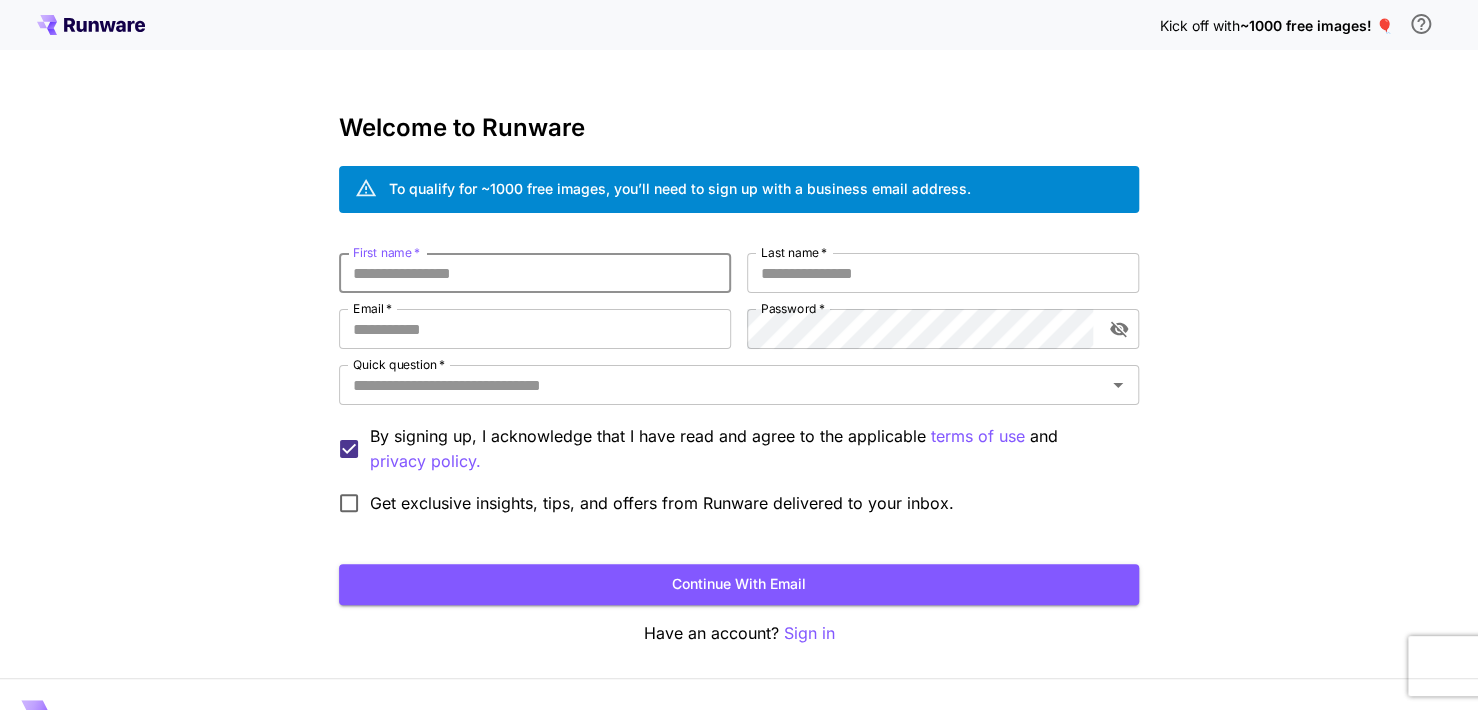 click on "First name   *" at bounding box center (535, 273) 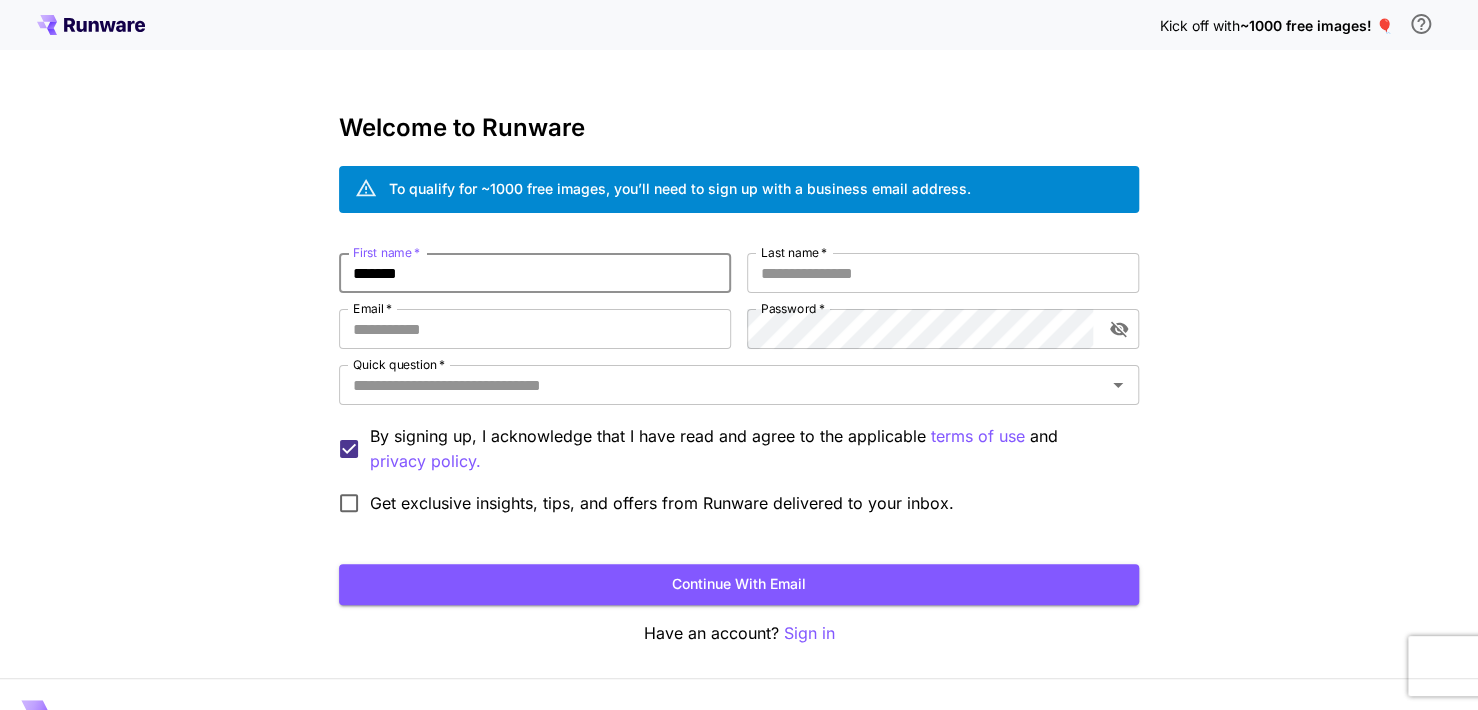 type on "*******" 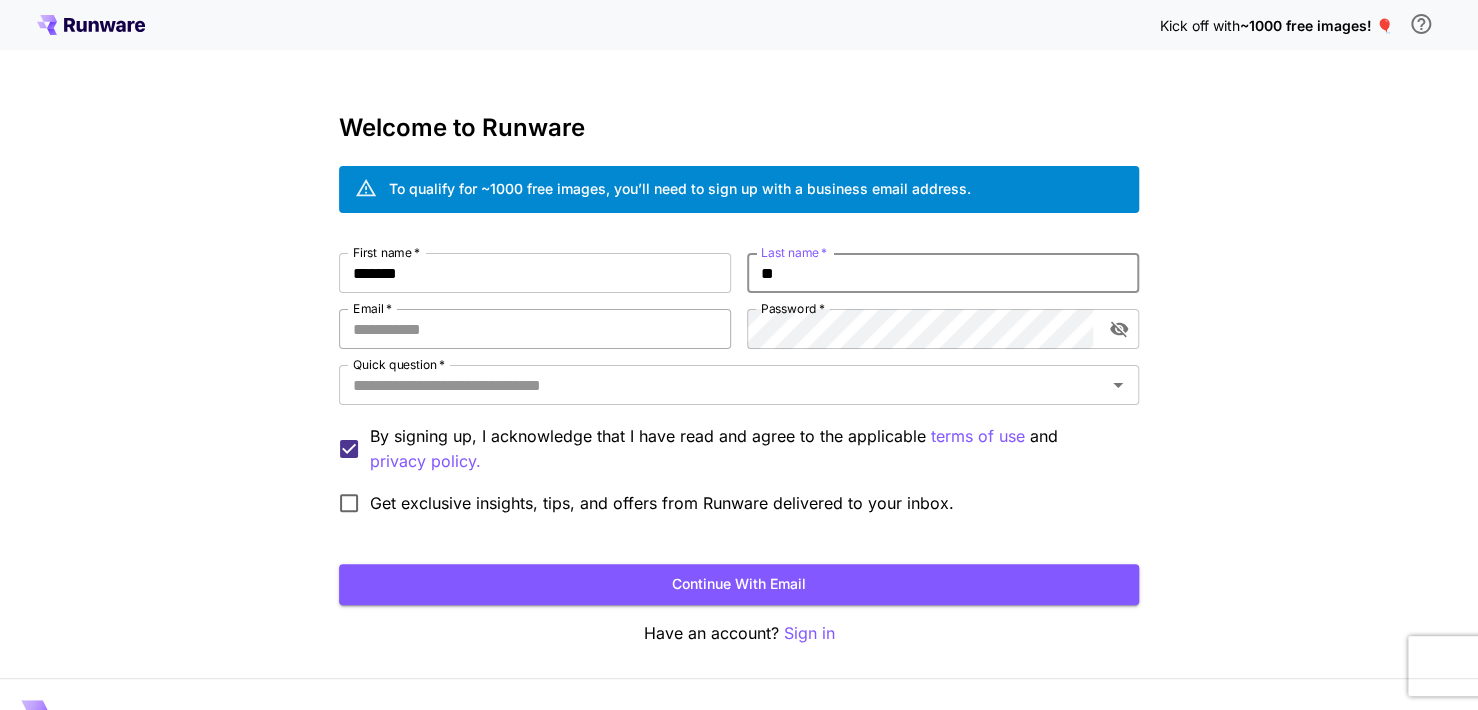 type on "**" 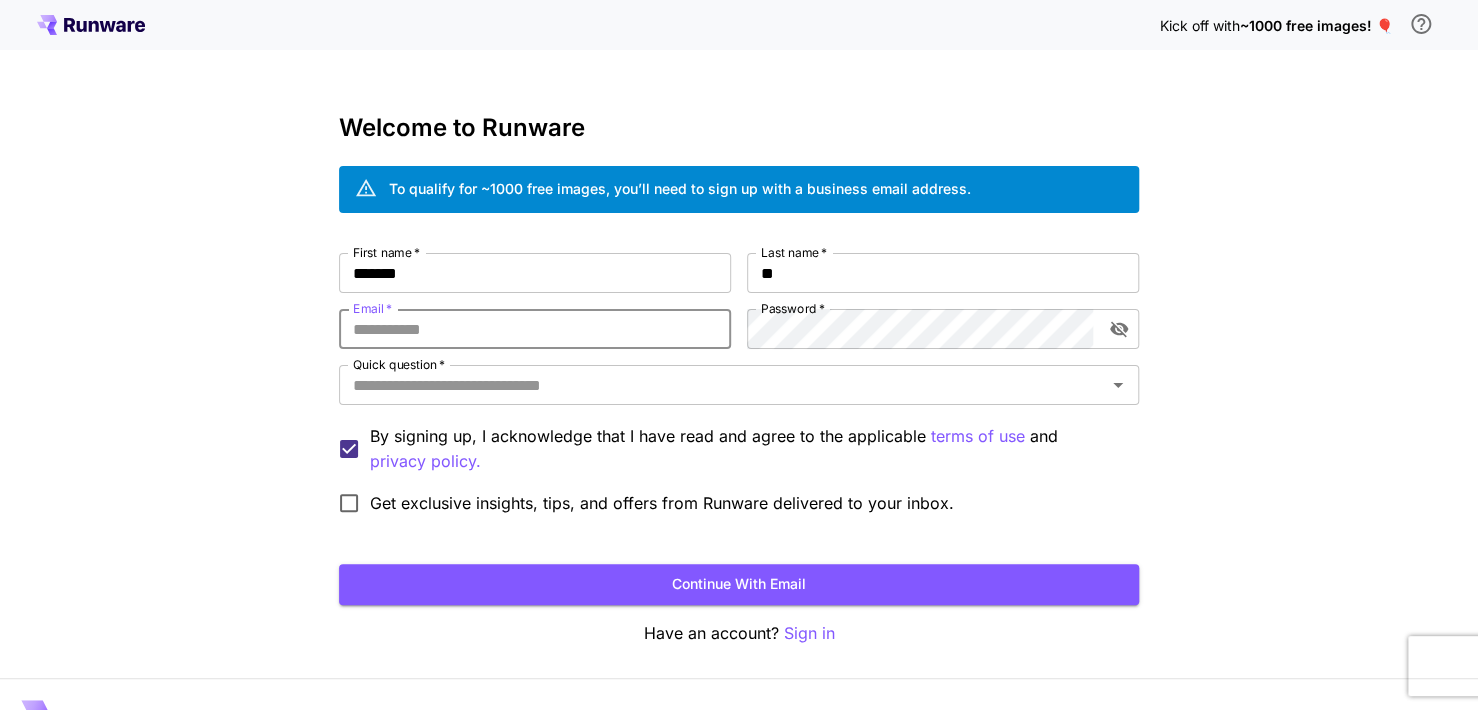 click on "Email   *" at bounding box center [535, 329] 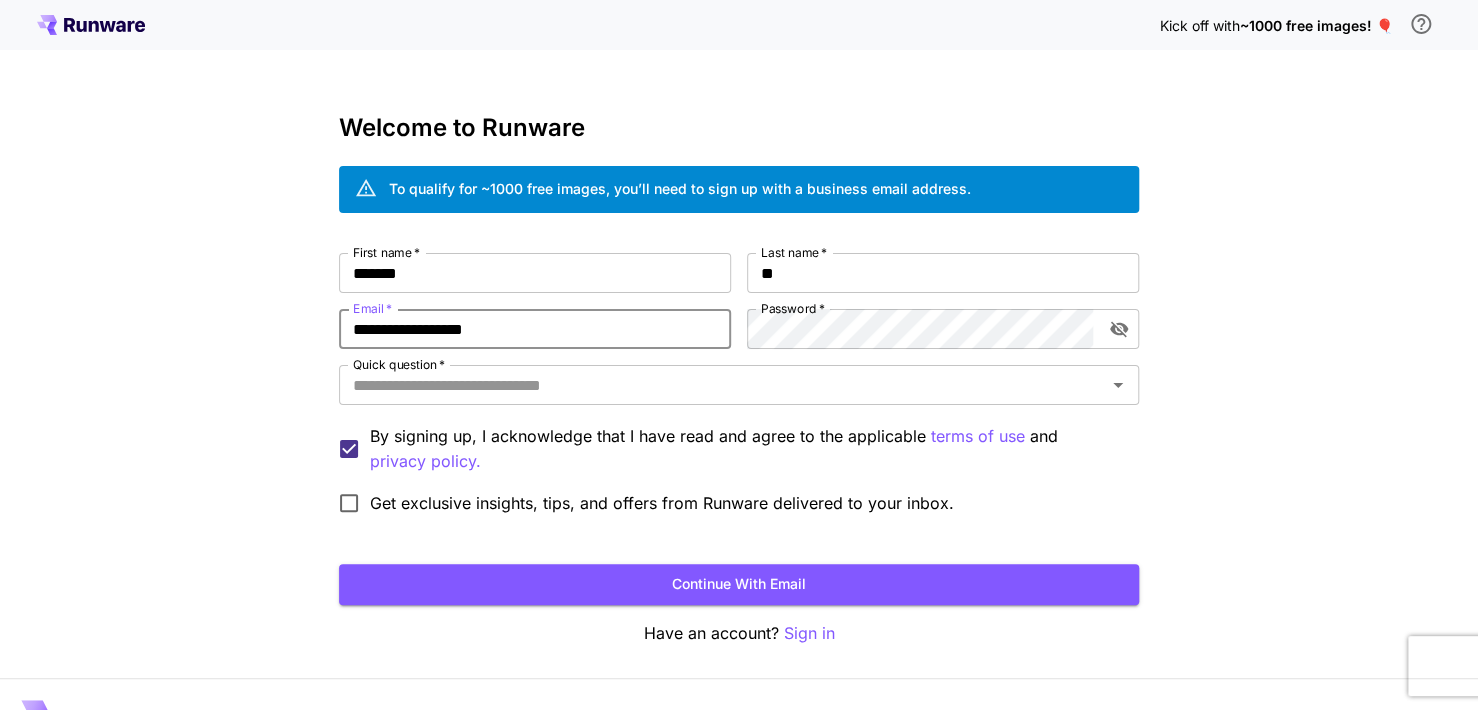 click on "**********" at bounding box center [535, 329] 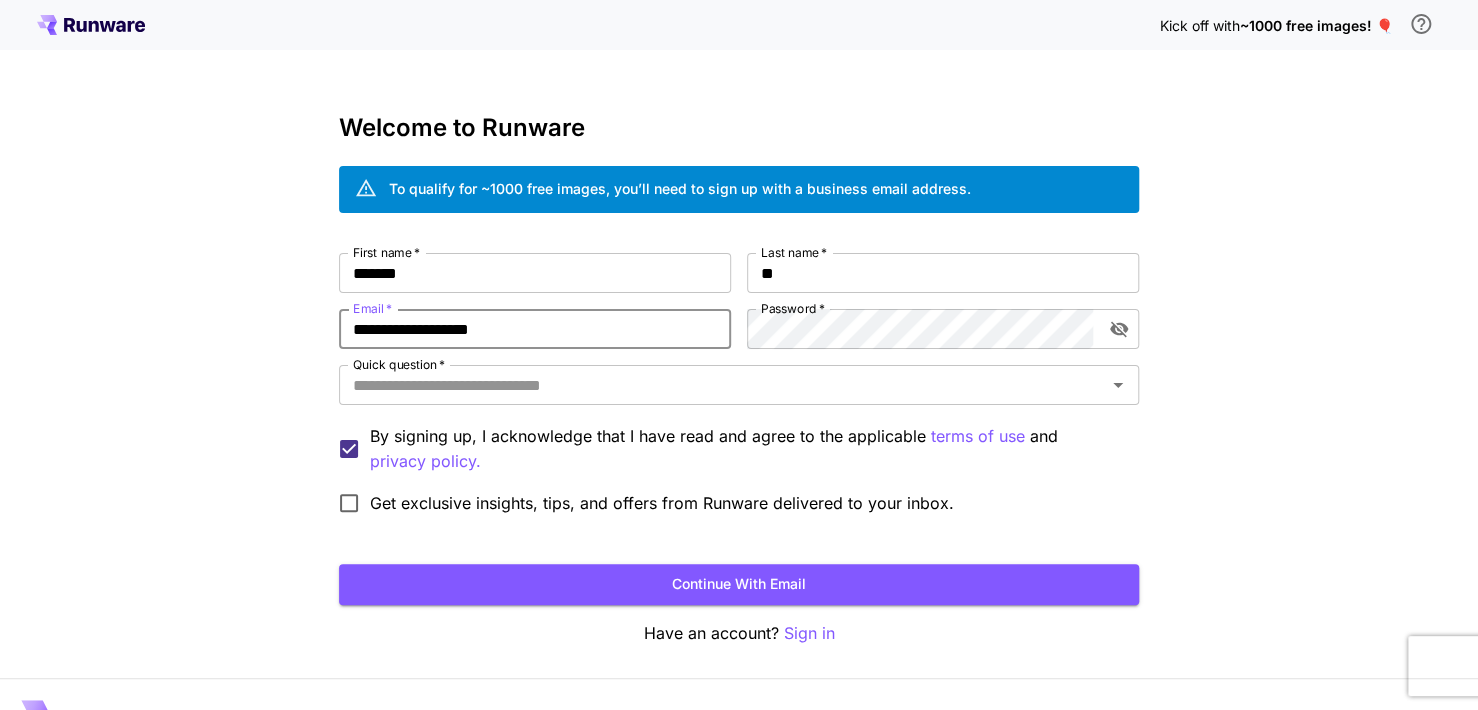 type on "**********" 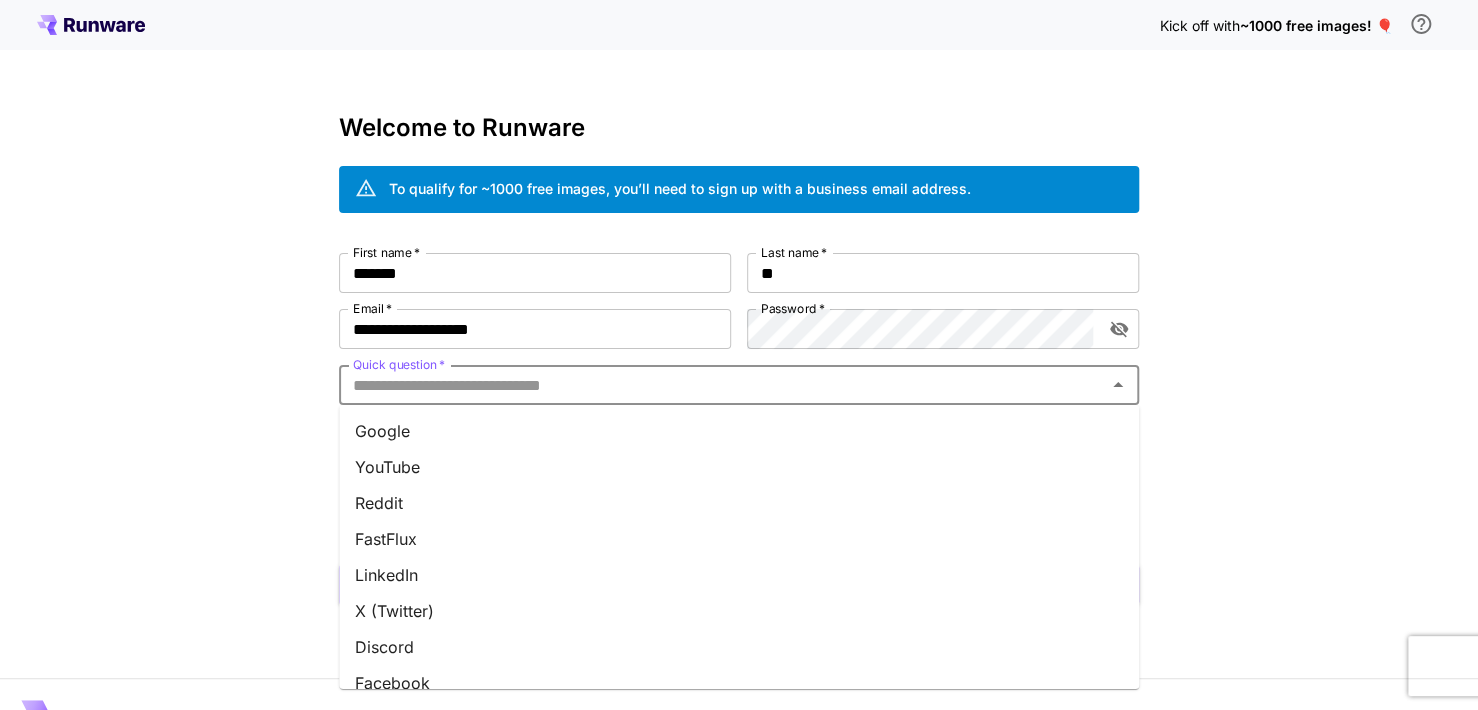 click on "Quick question   *" at bounding box center [722, 385] 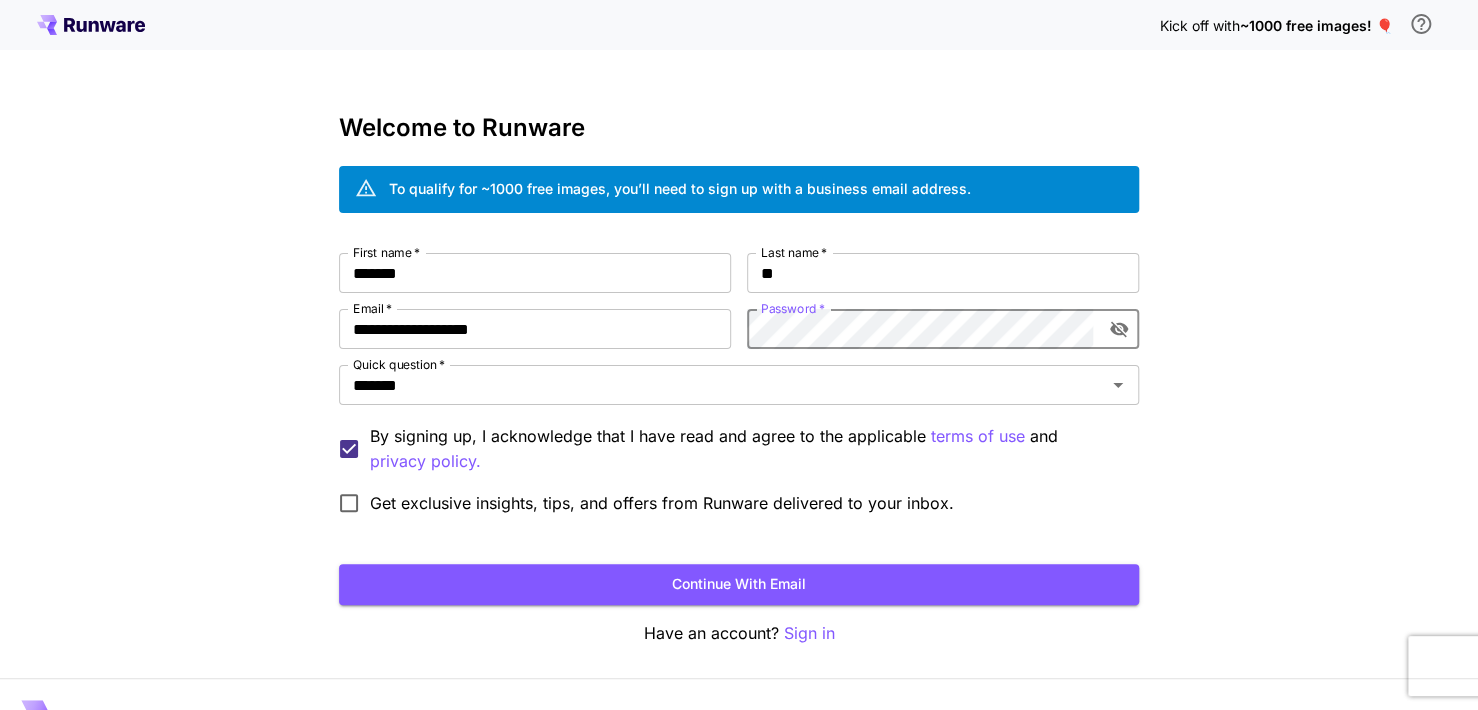 click 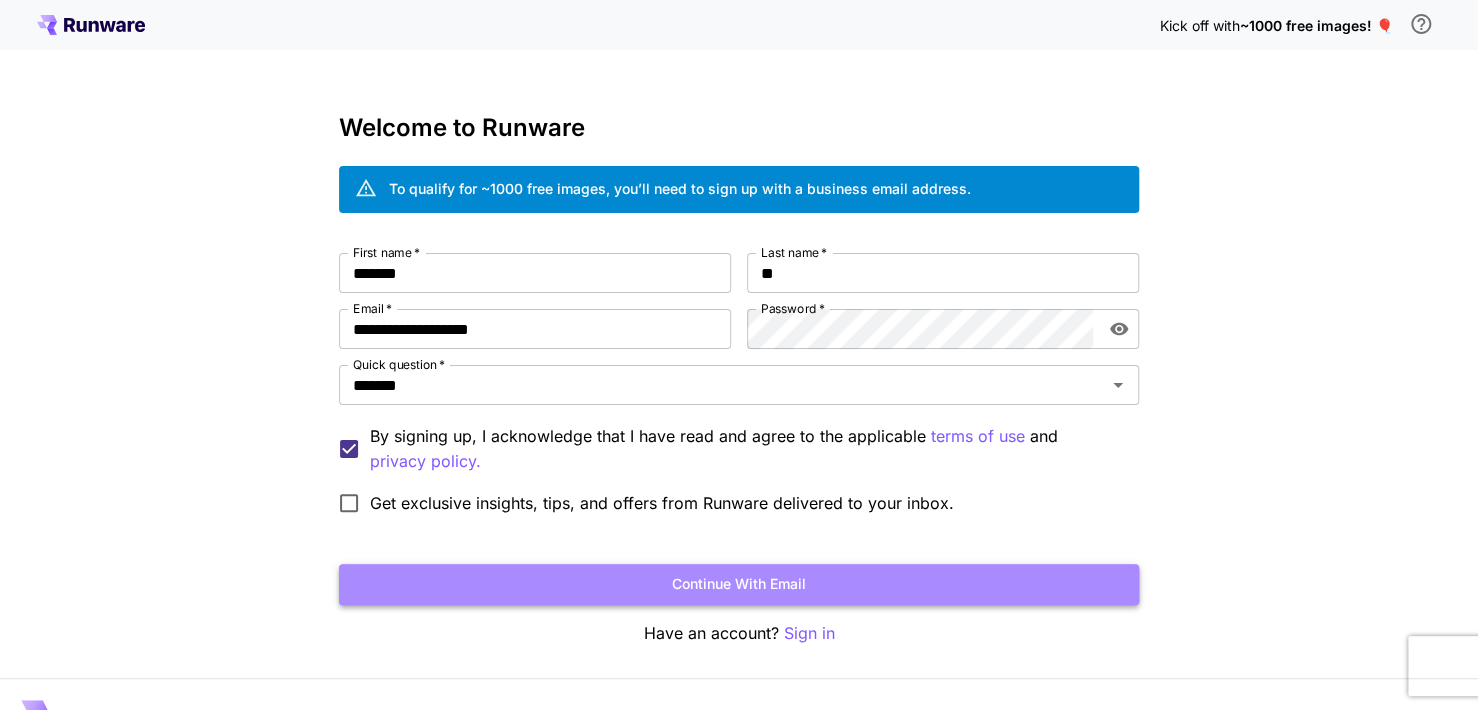 click on "Continue with email" at bounding box center (739, 584) 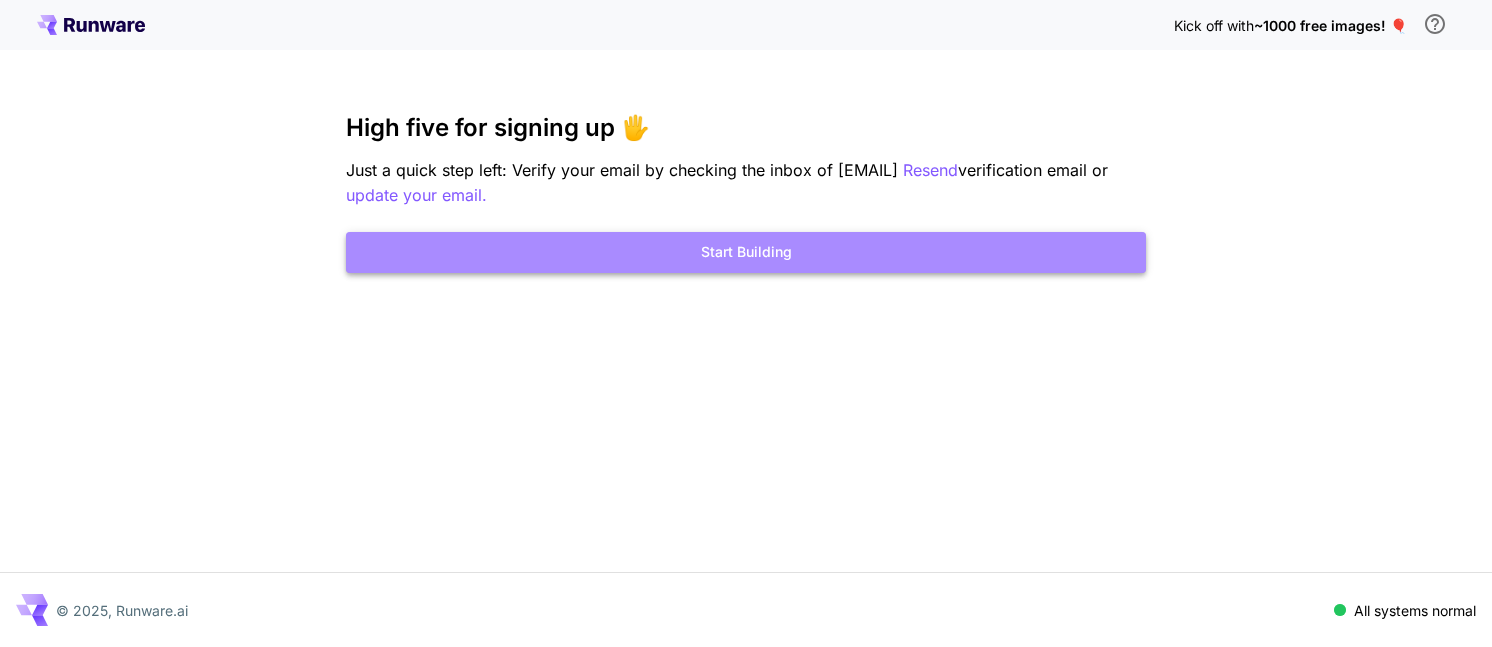 click on "Start Building" at bounding box center (746, 252) 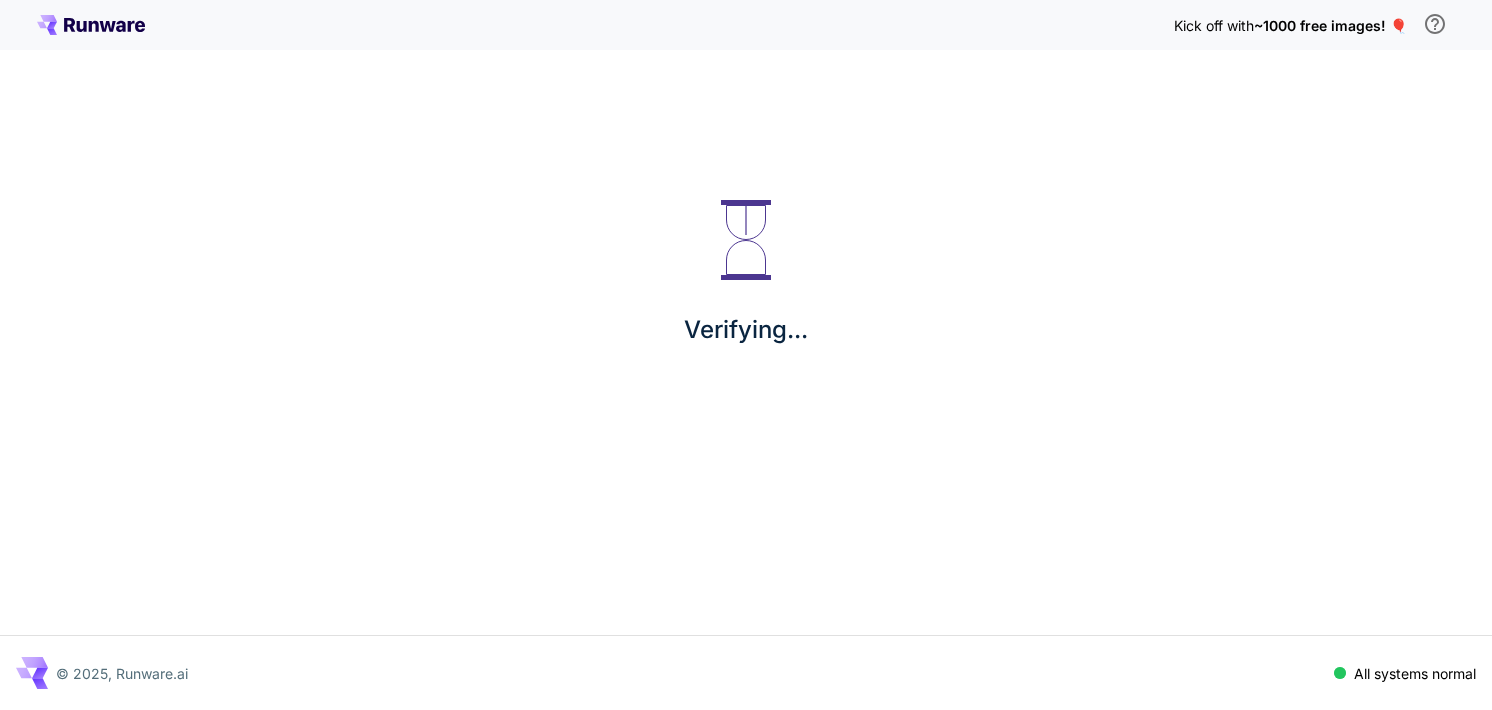 scroll, scrollTop: 0, scrollLeft: 0, axis: both 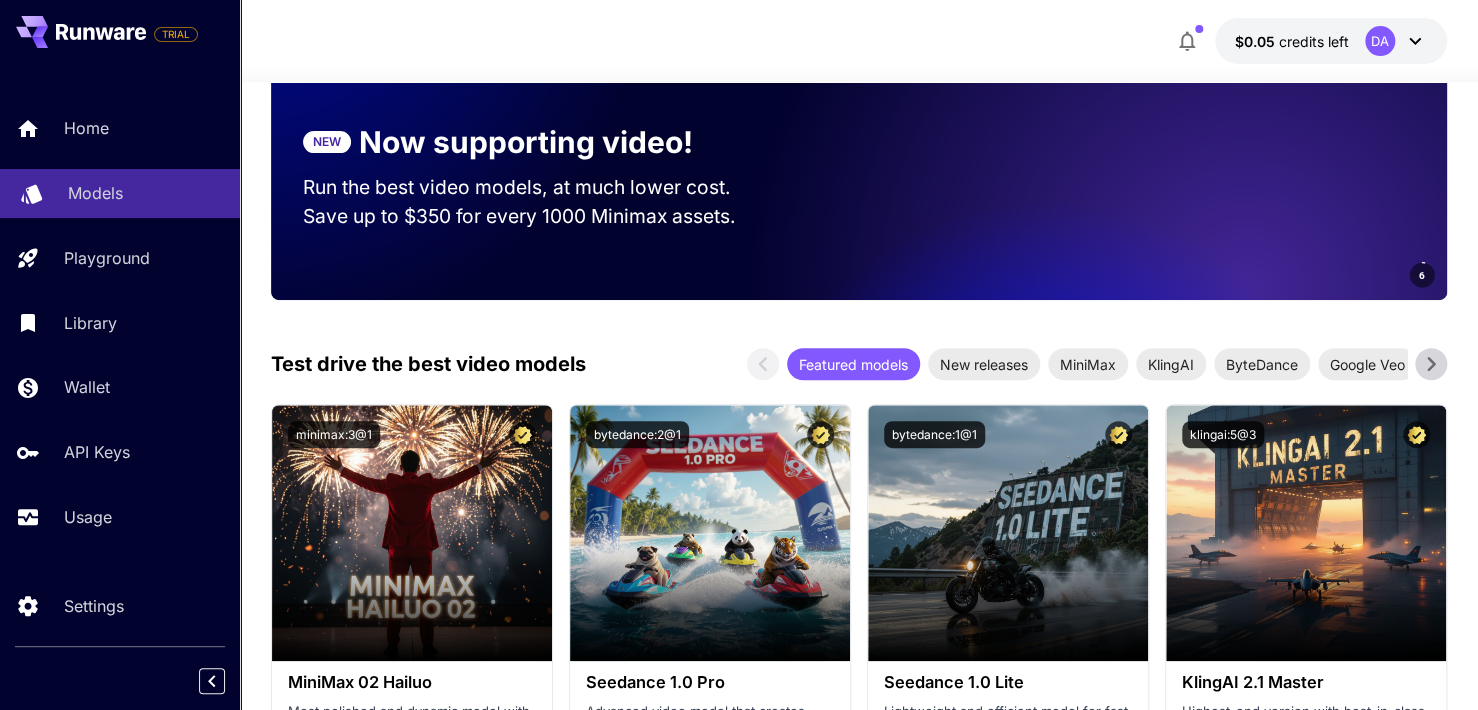 click on "Models" at bounding box center [95, 193] 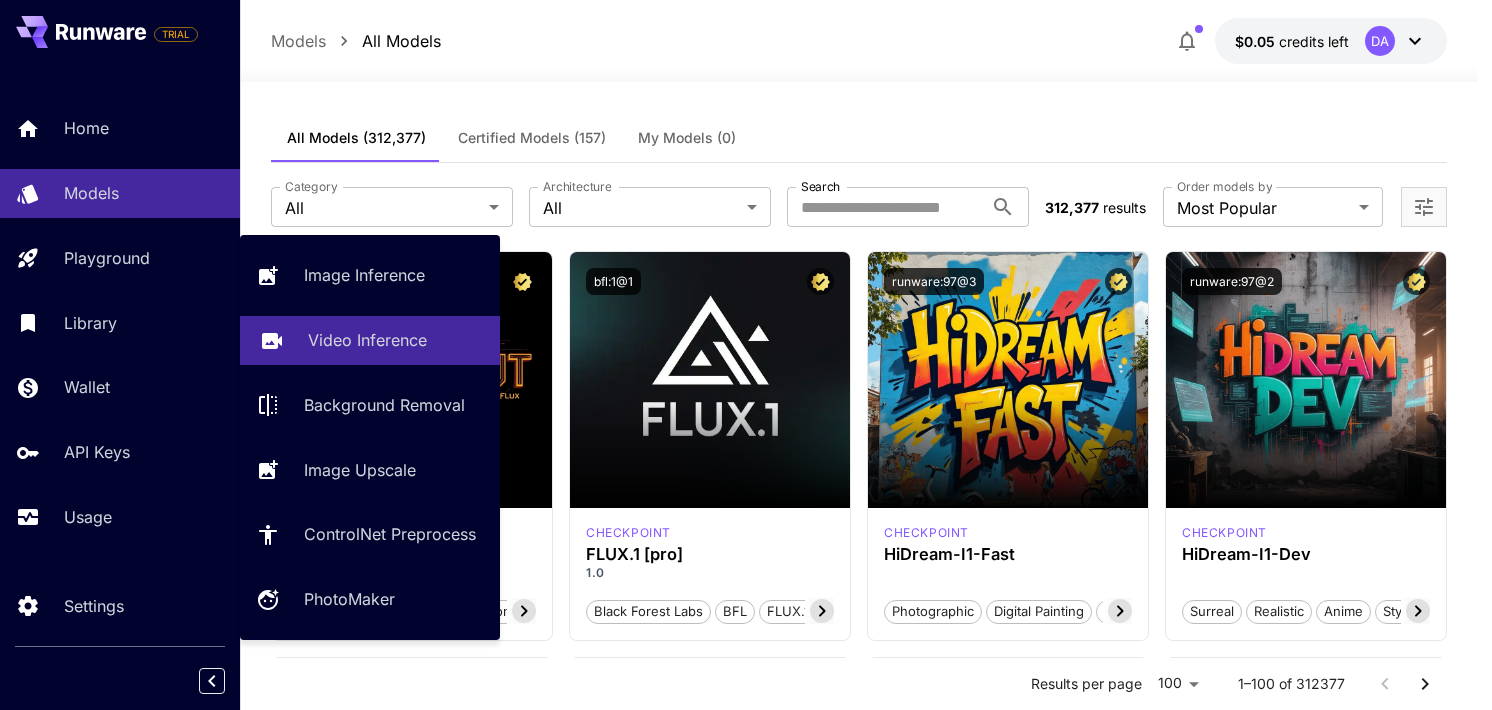 click on "Video Inference" at bounding box center [367, 340] 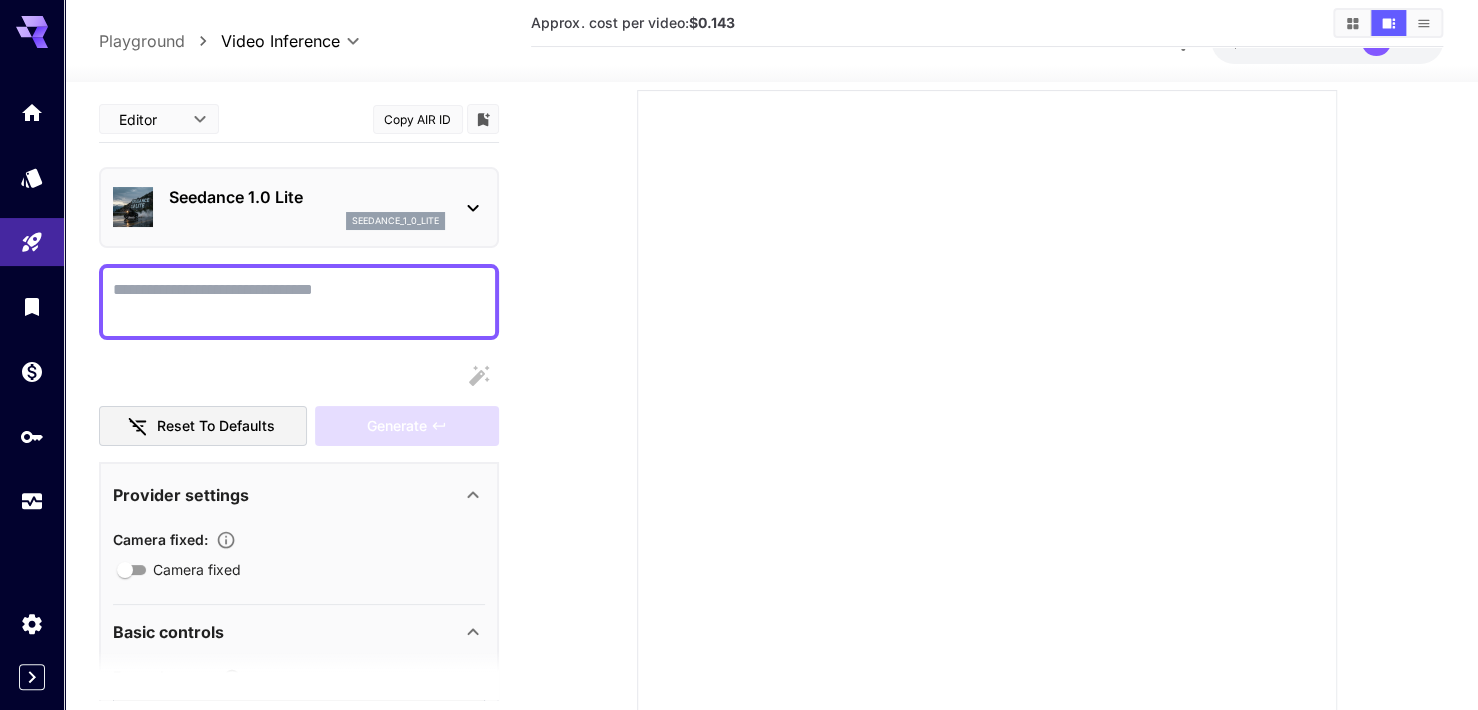scroll, scrollTop: 0, scrollLeft: 0, axis: both 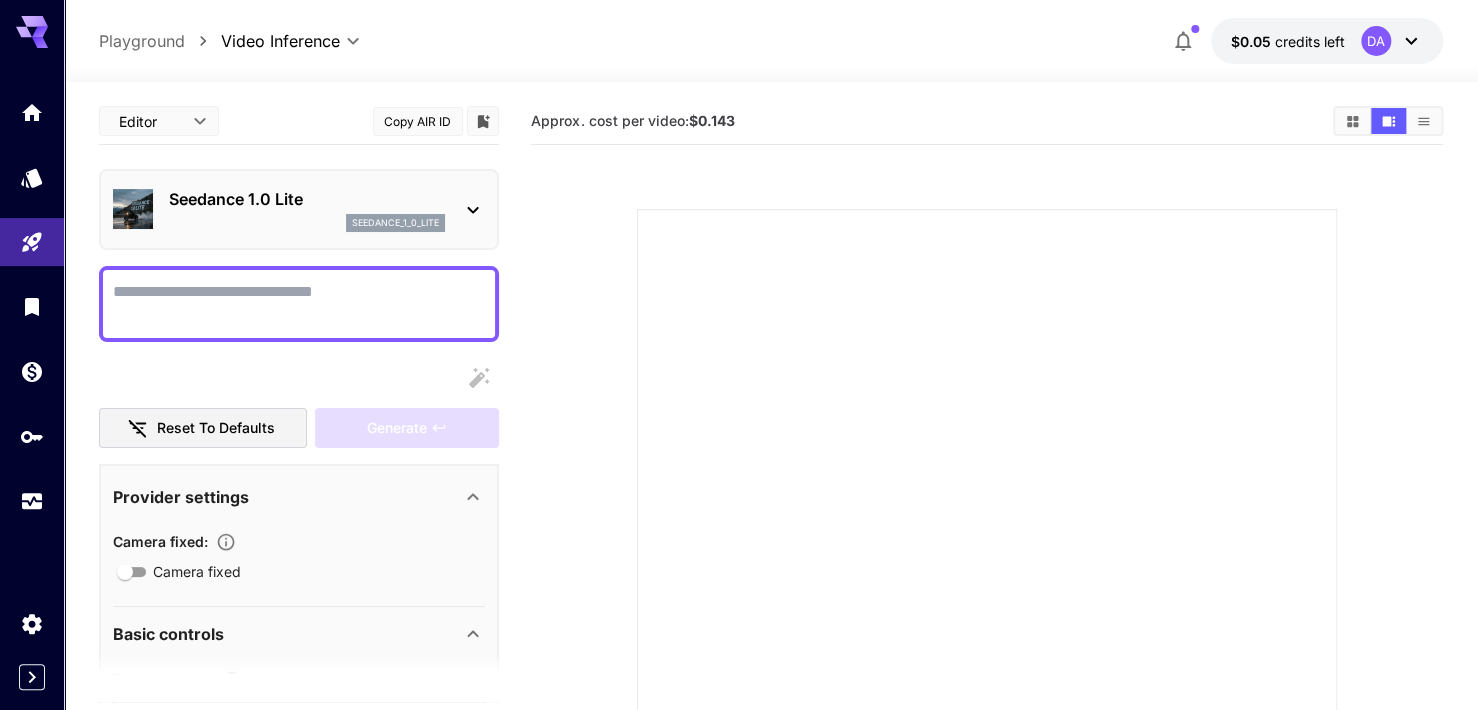 click on "Playground" at bounding box center [142, 41] 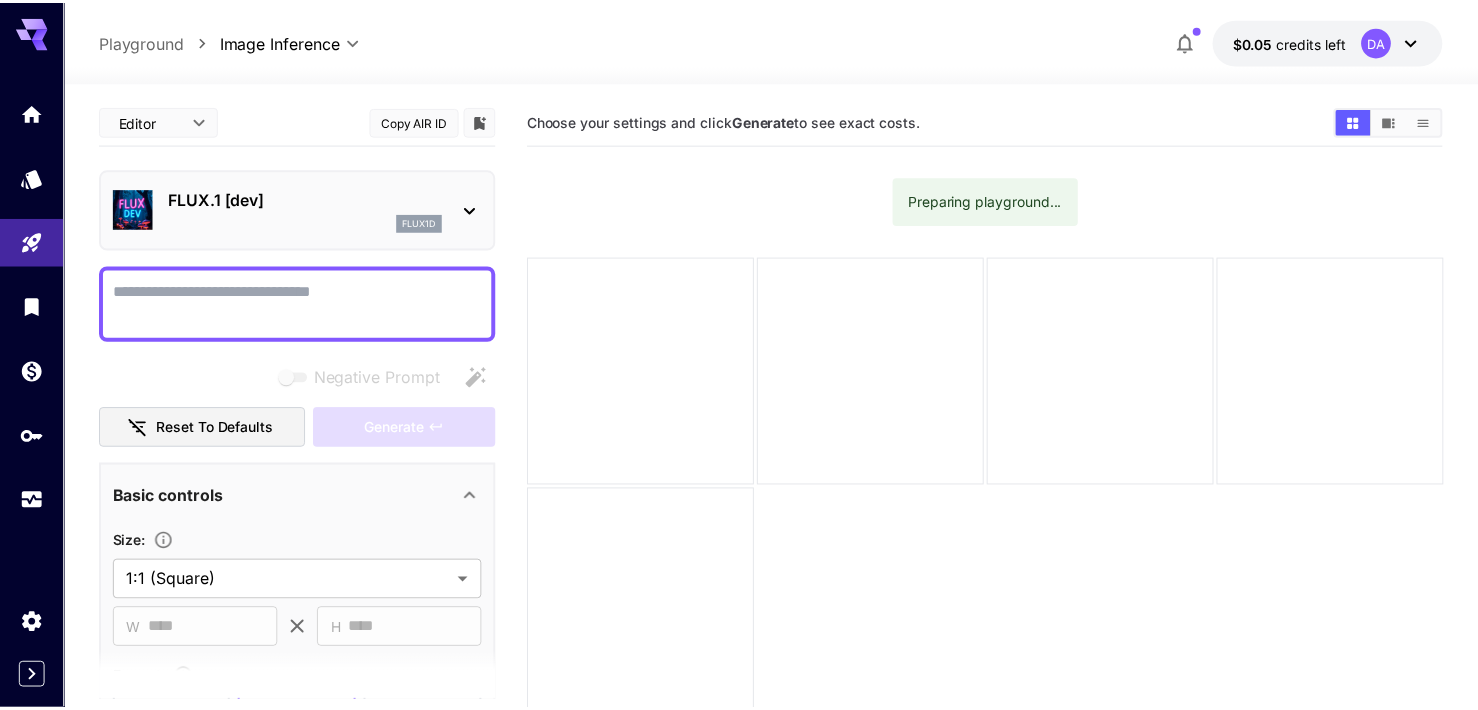 scroll, scrollTop: 0, scrollLeft: 0, axis: both 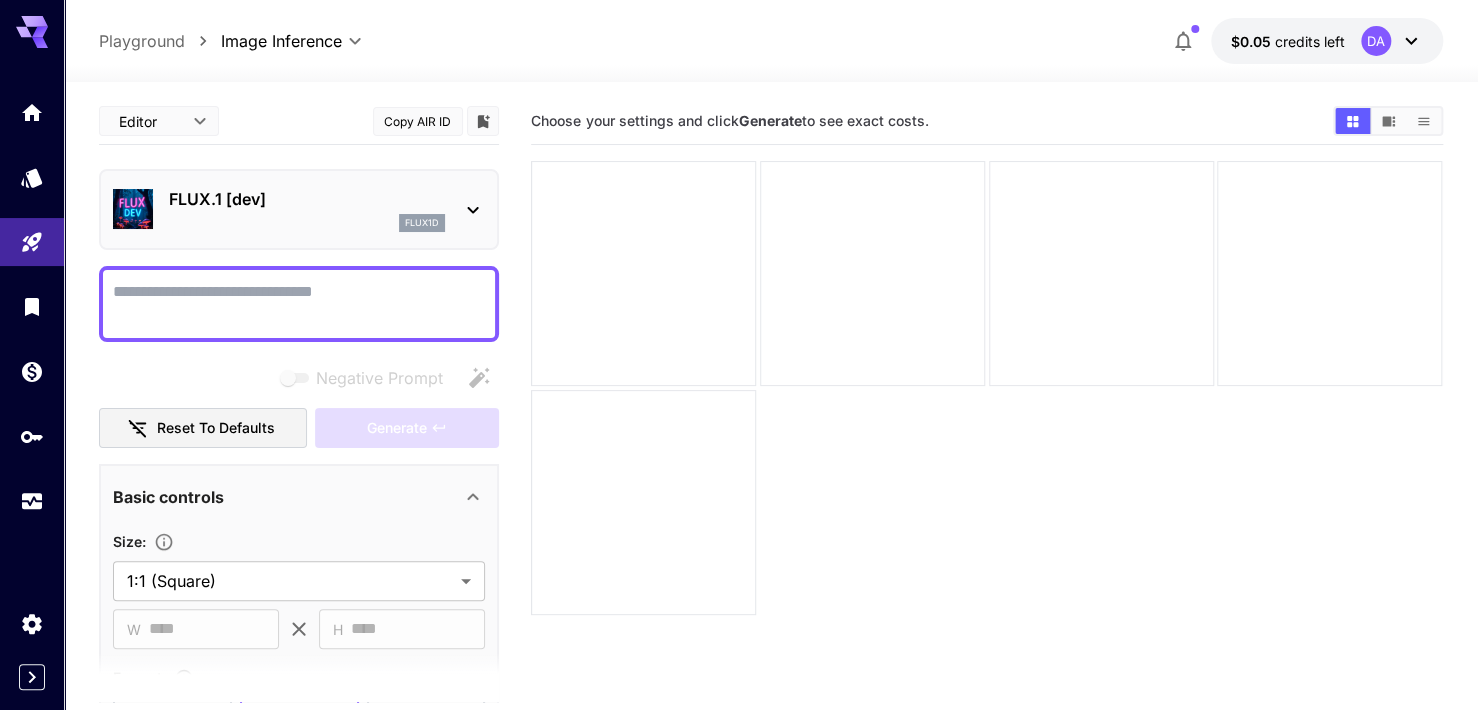 click on "Playground" at bounding box center [142, 41] 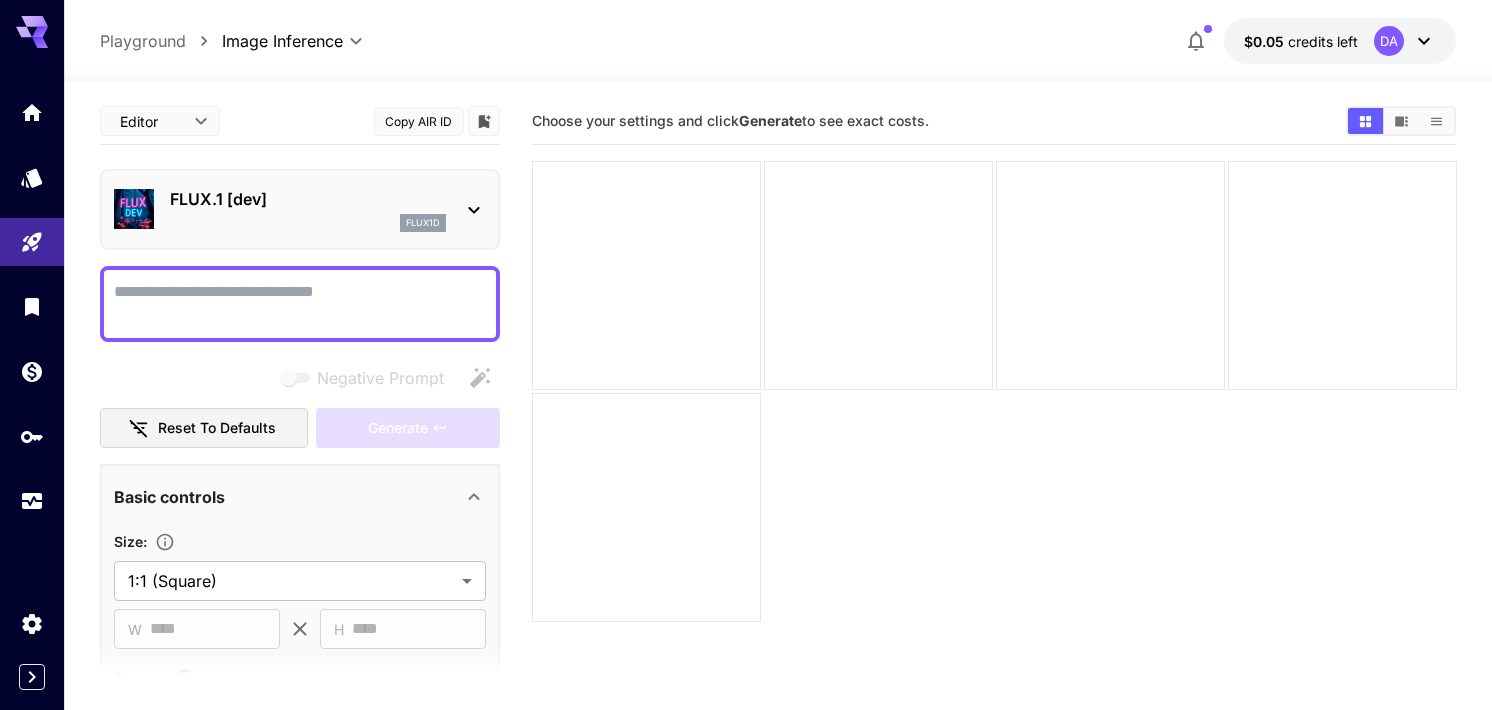 click on "**********" at bounding box center [746, 434] 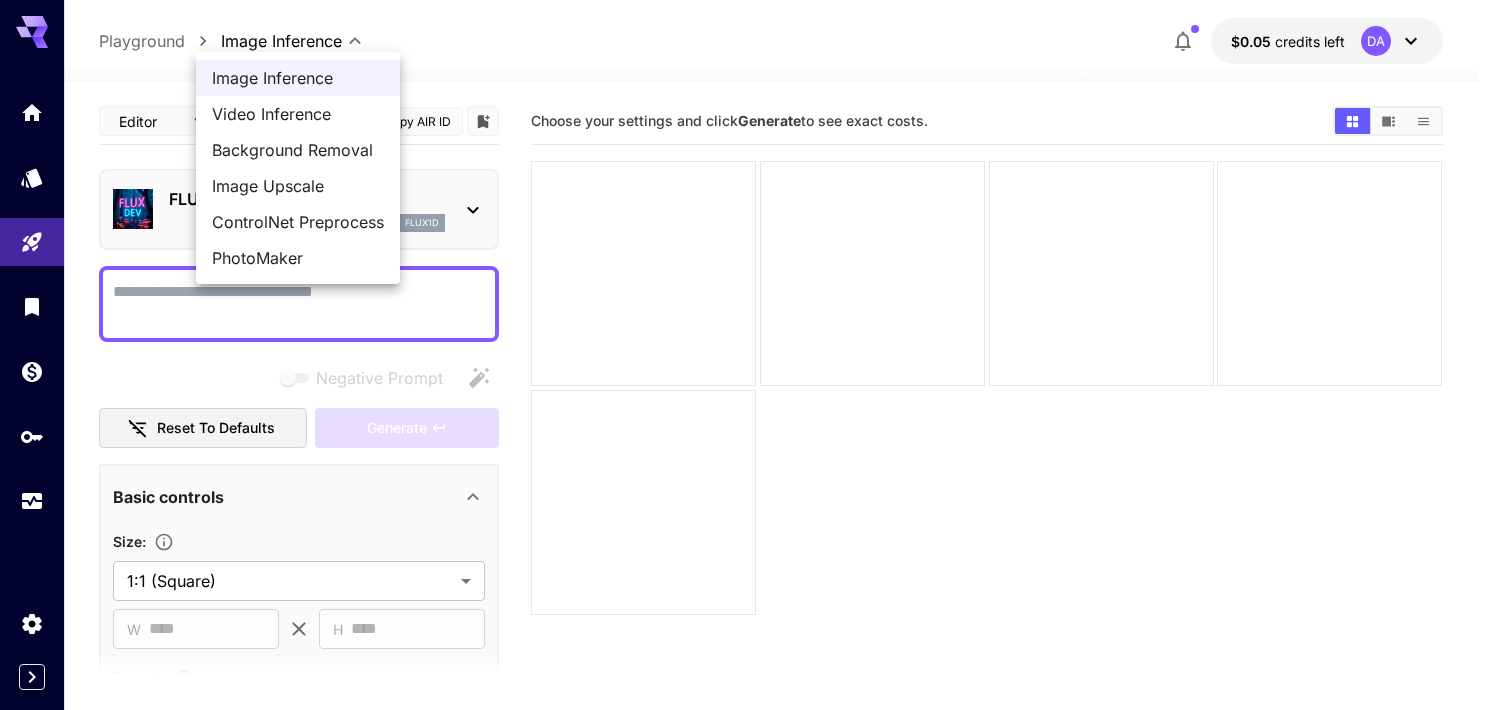 click on "Video Inference" at bounding box center (298, 114) 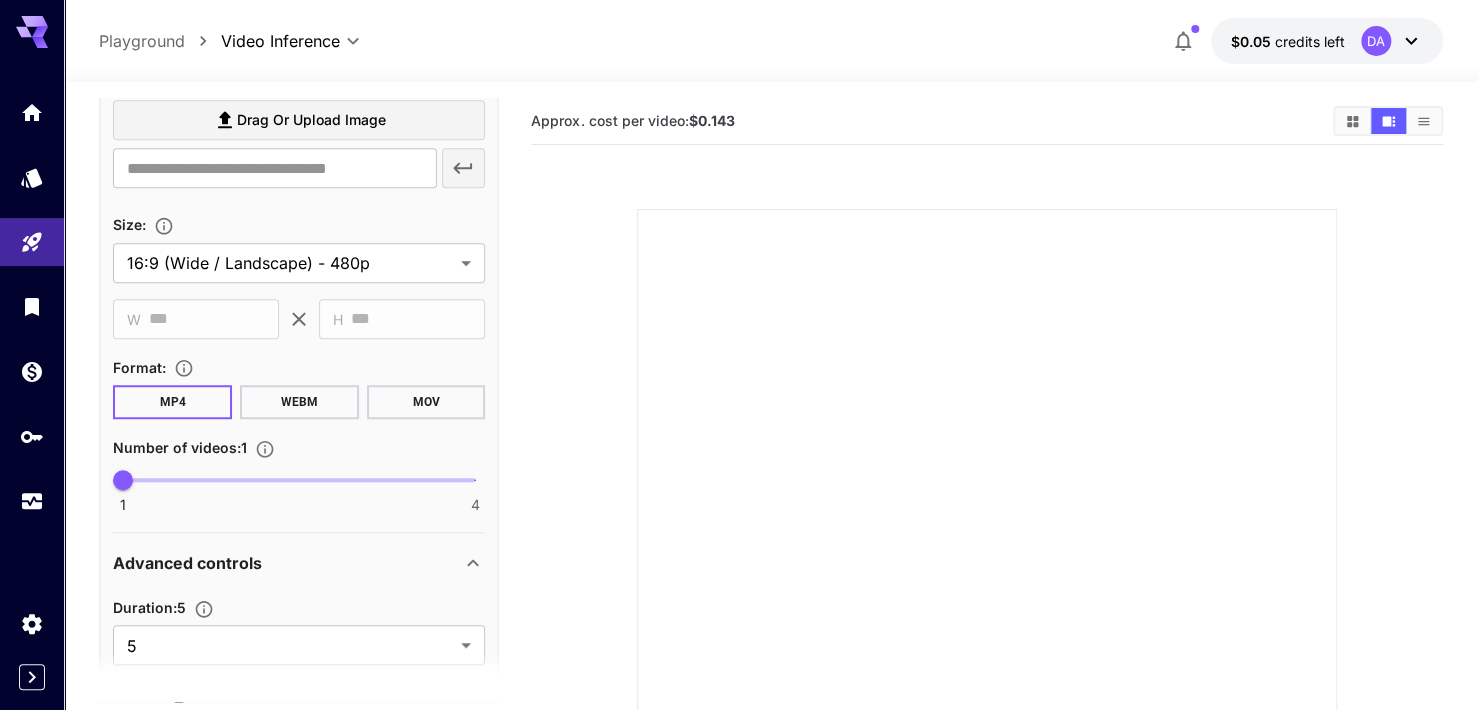scroll, scrollTop: 600, scrollLeft: 0, axis: vertical 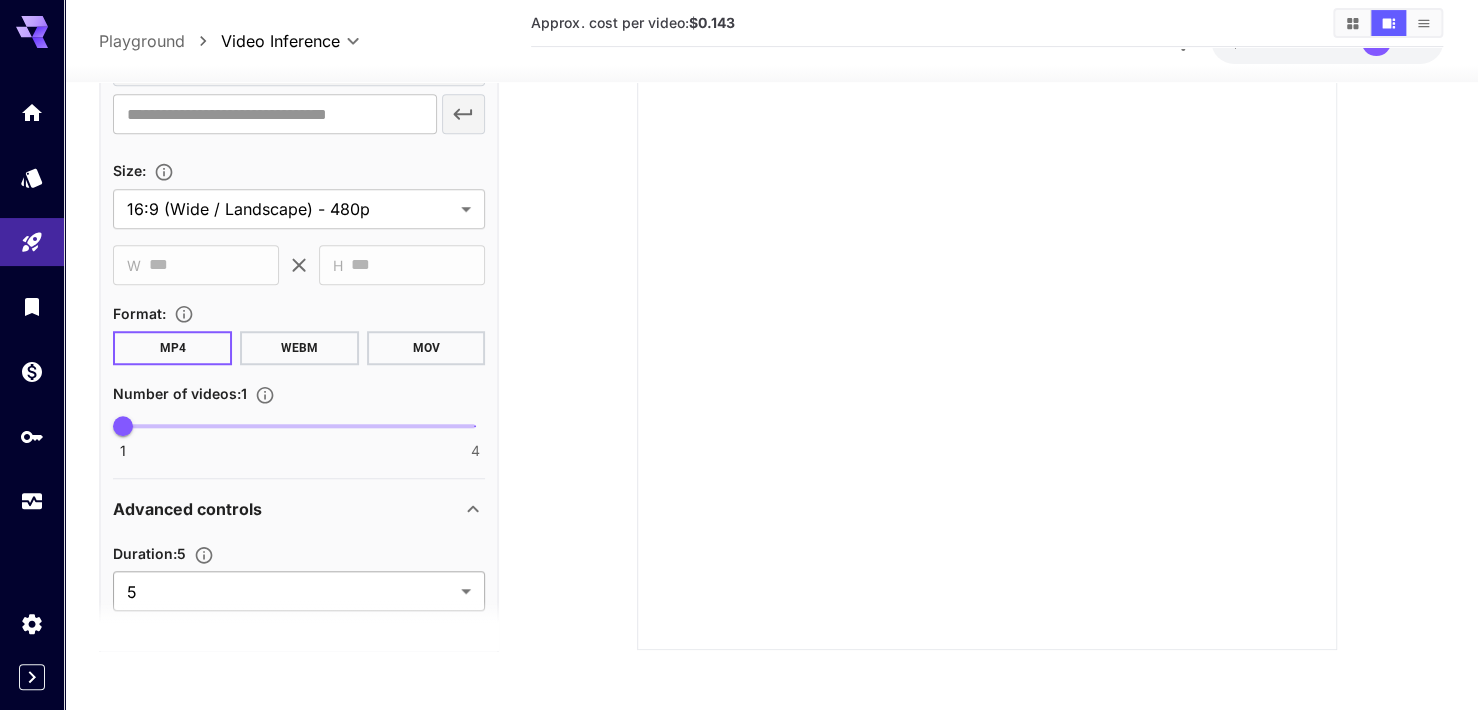 click on "**********" at bounding box center [739, 225] 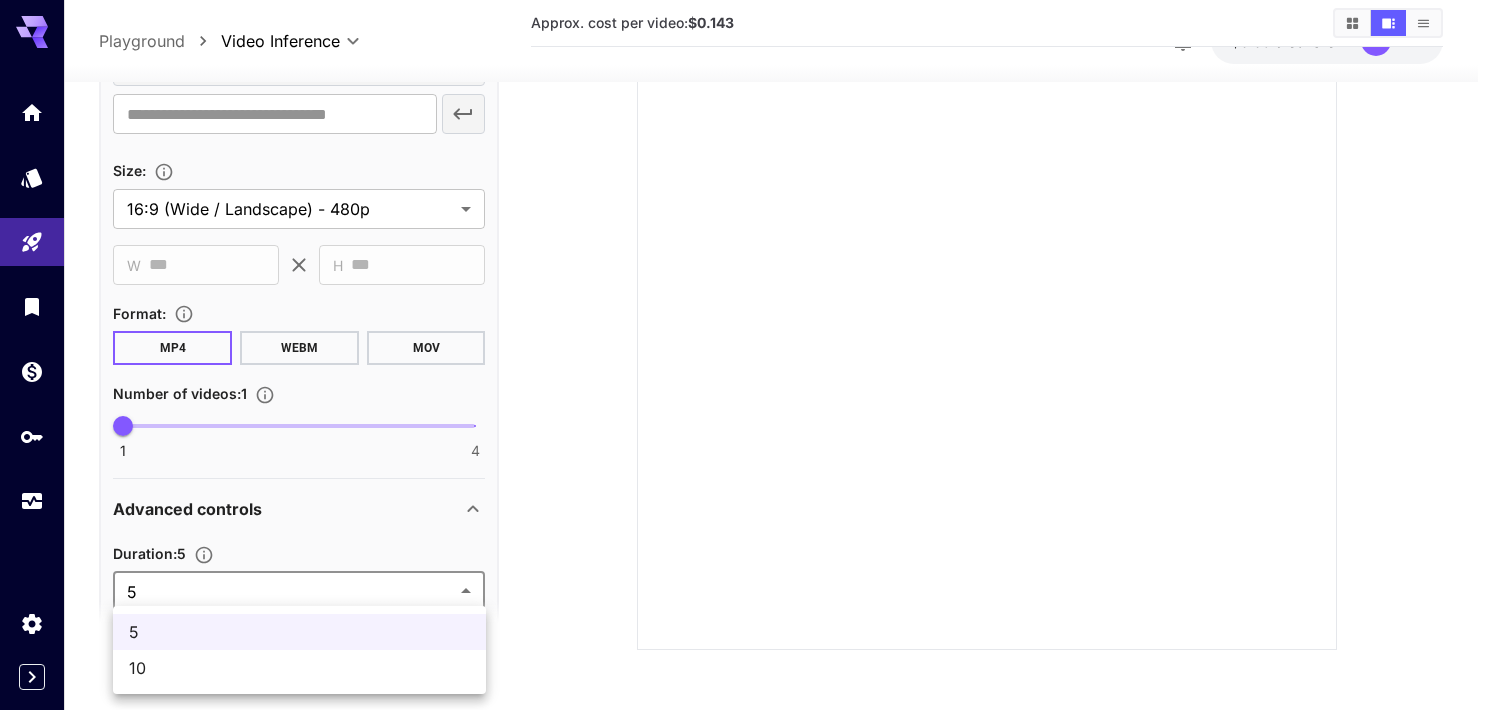 click at bounding box center [746, 355] 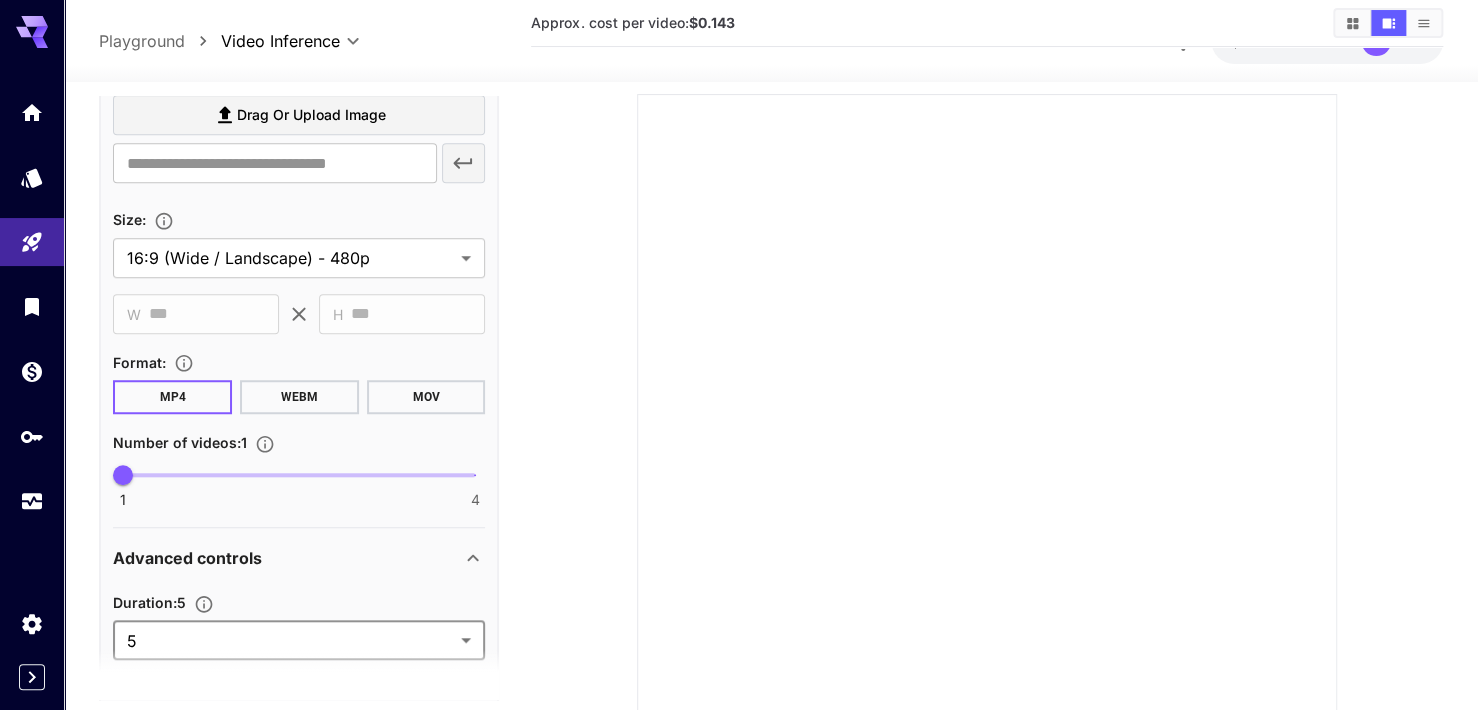 scroll, scrollTop: 0, scrollLeft: 0, axis: both 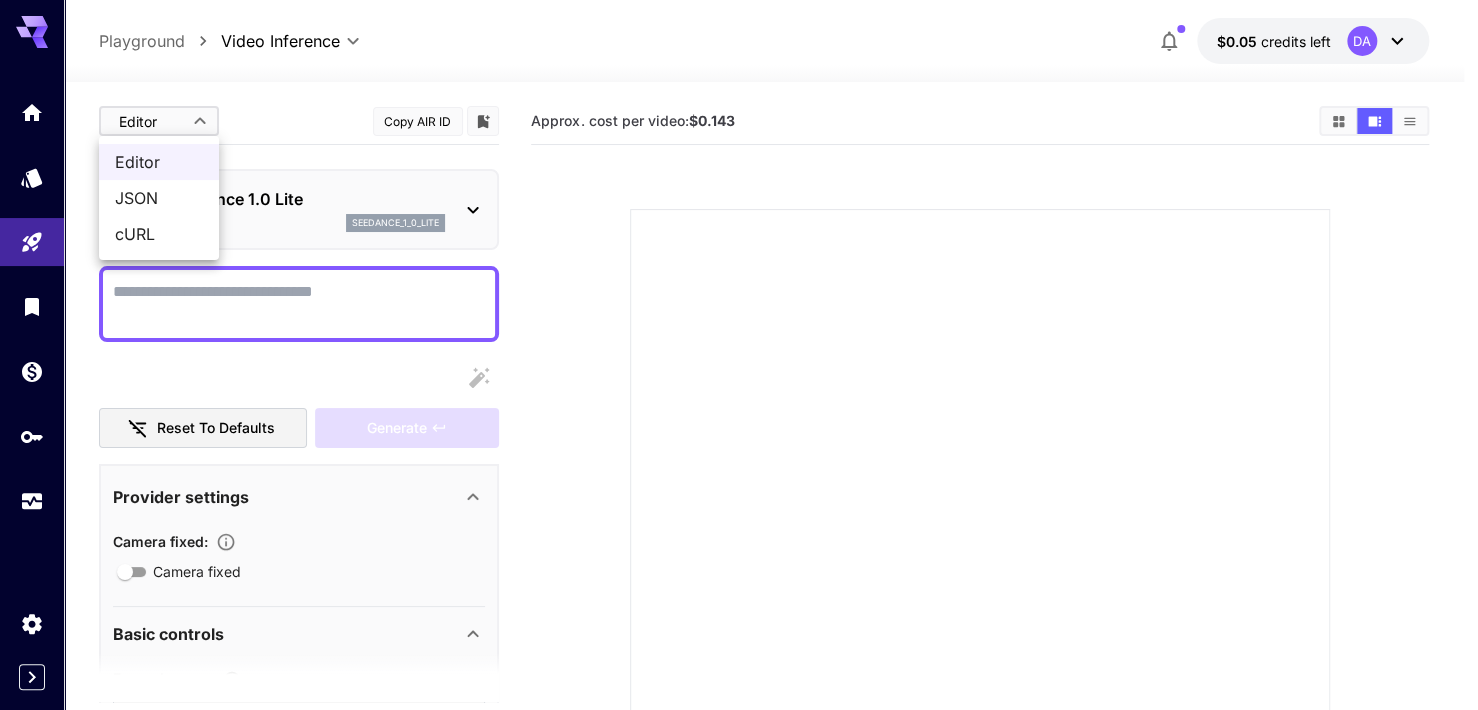 click on "**********" at bounding box center [739, 484] 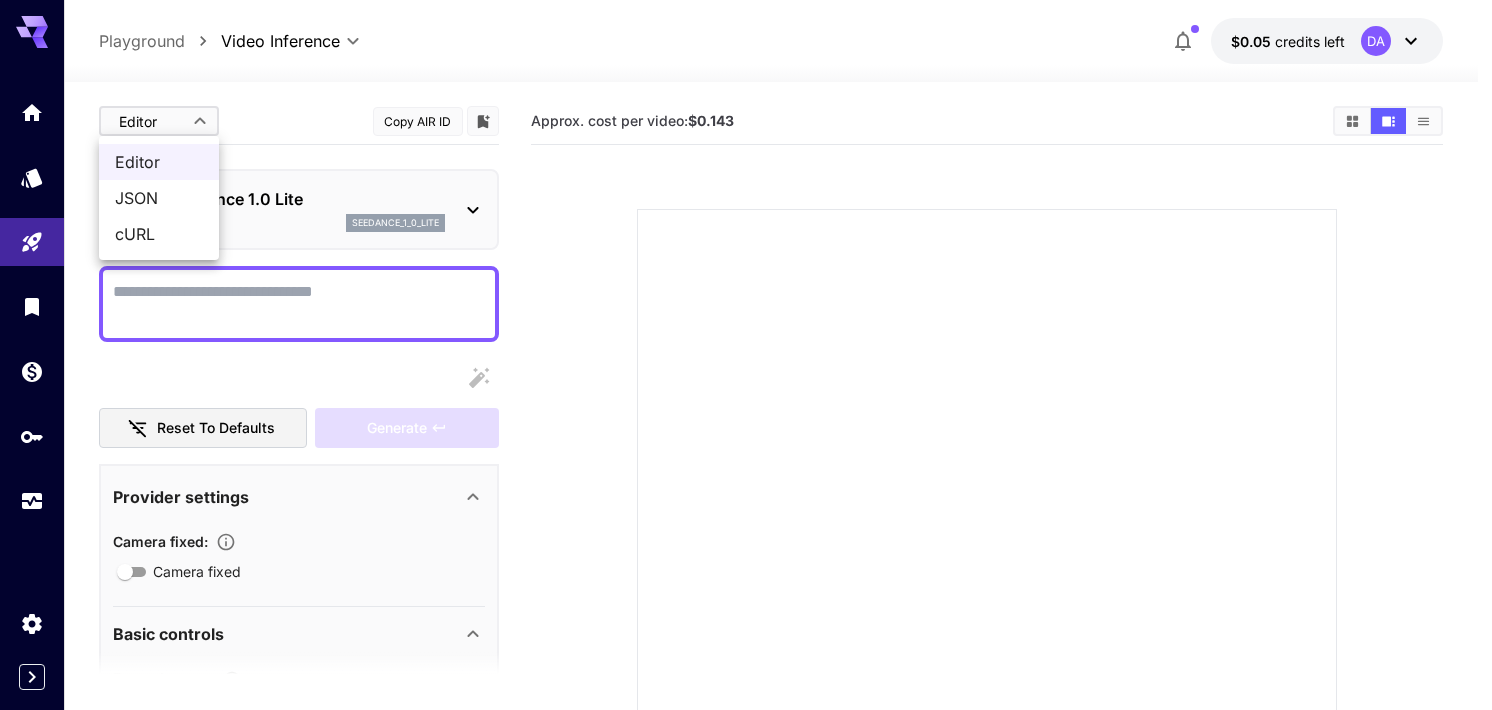 click at bounding box center [746, 355] 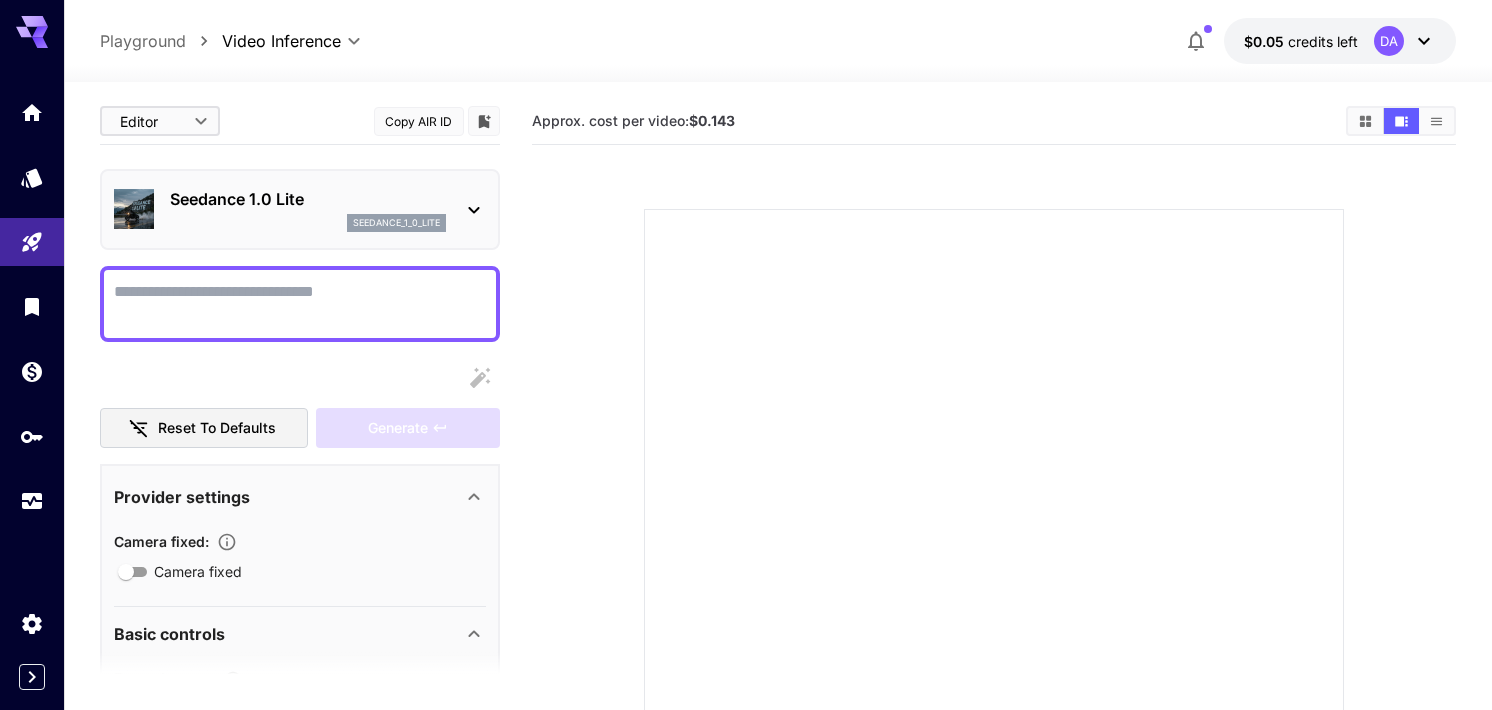 click on "**********" at bounding box center [746, 484] 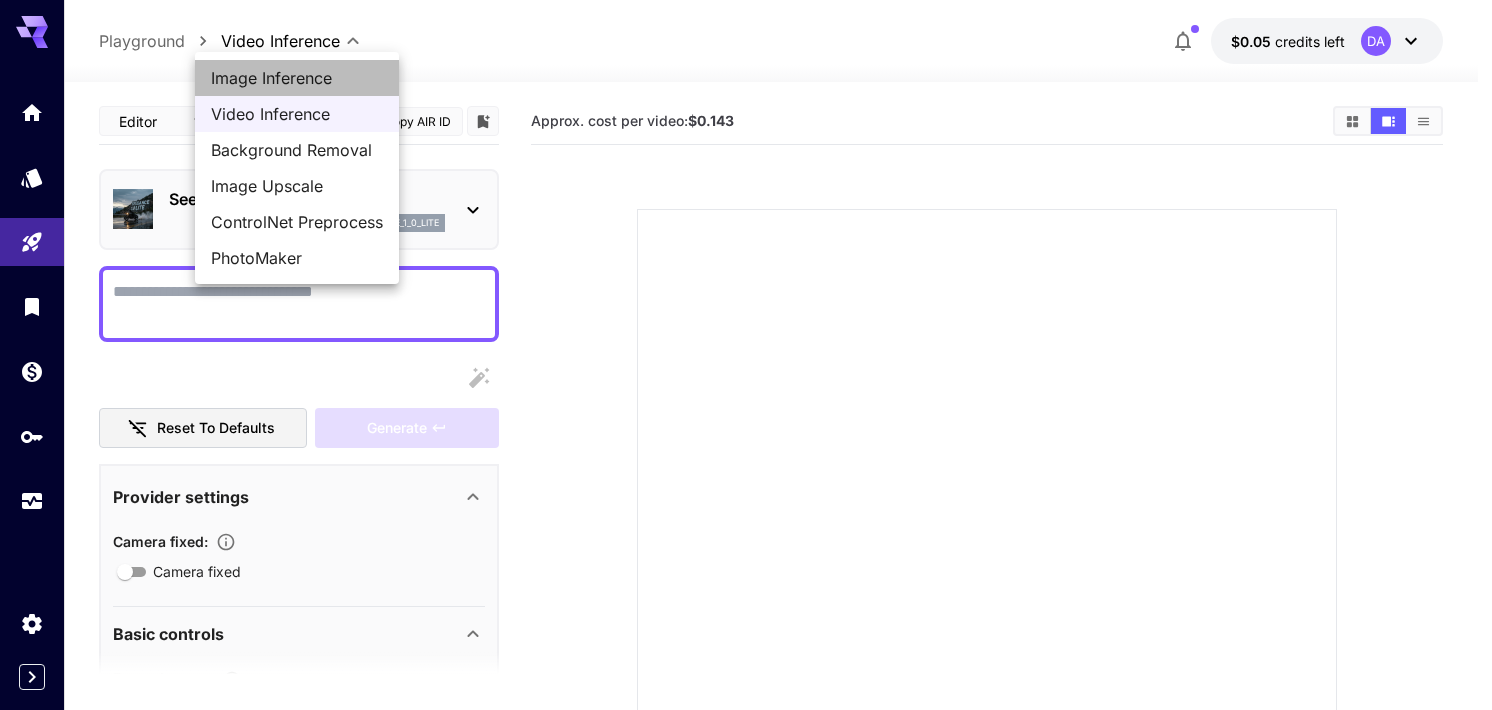 click on "Image Inference" at bounding box center [297, 78] 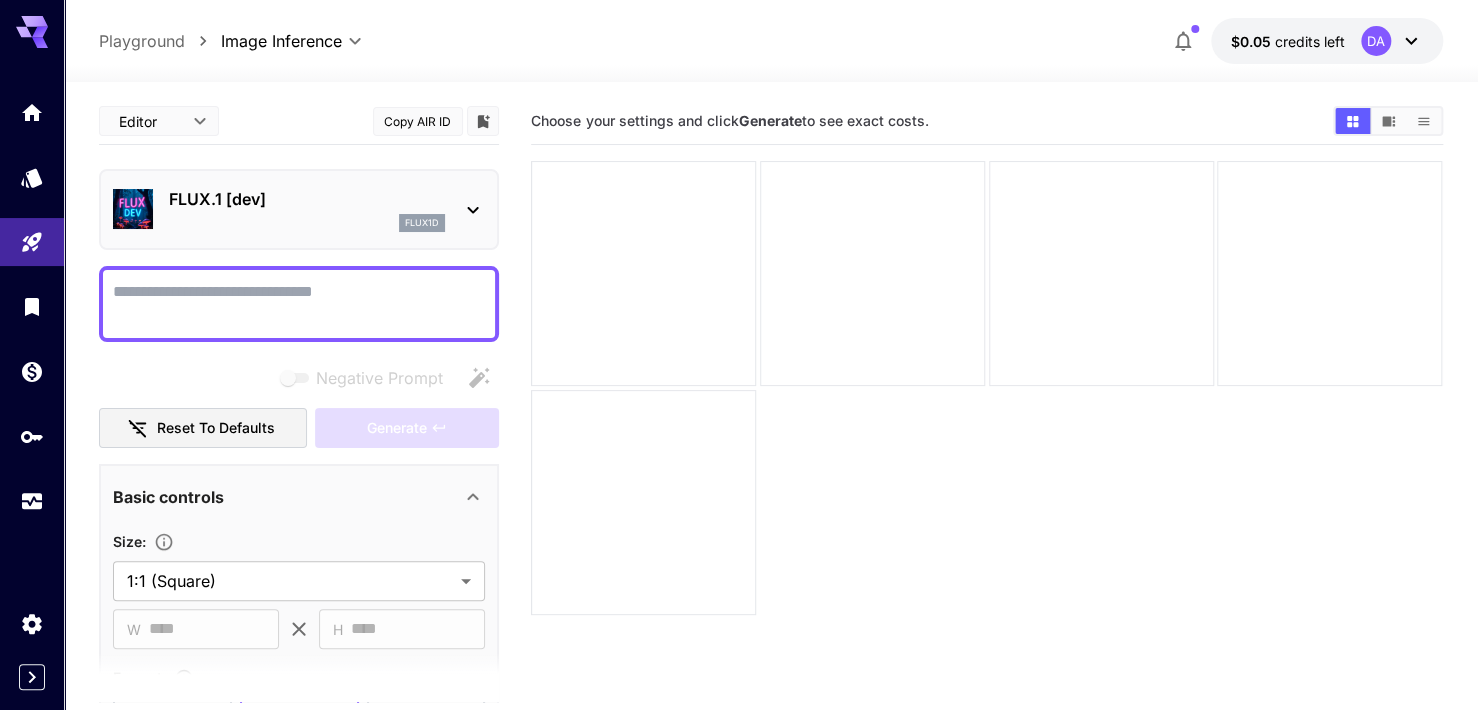 click on "Negative Prompt" at bounding box center [299, 304] 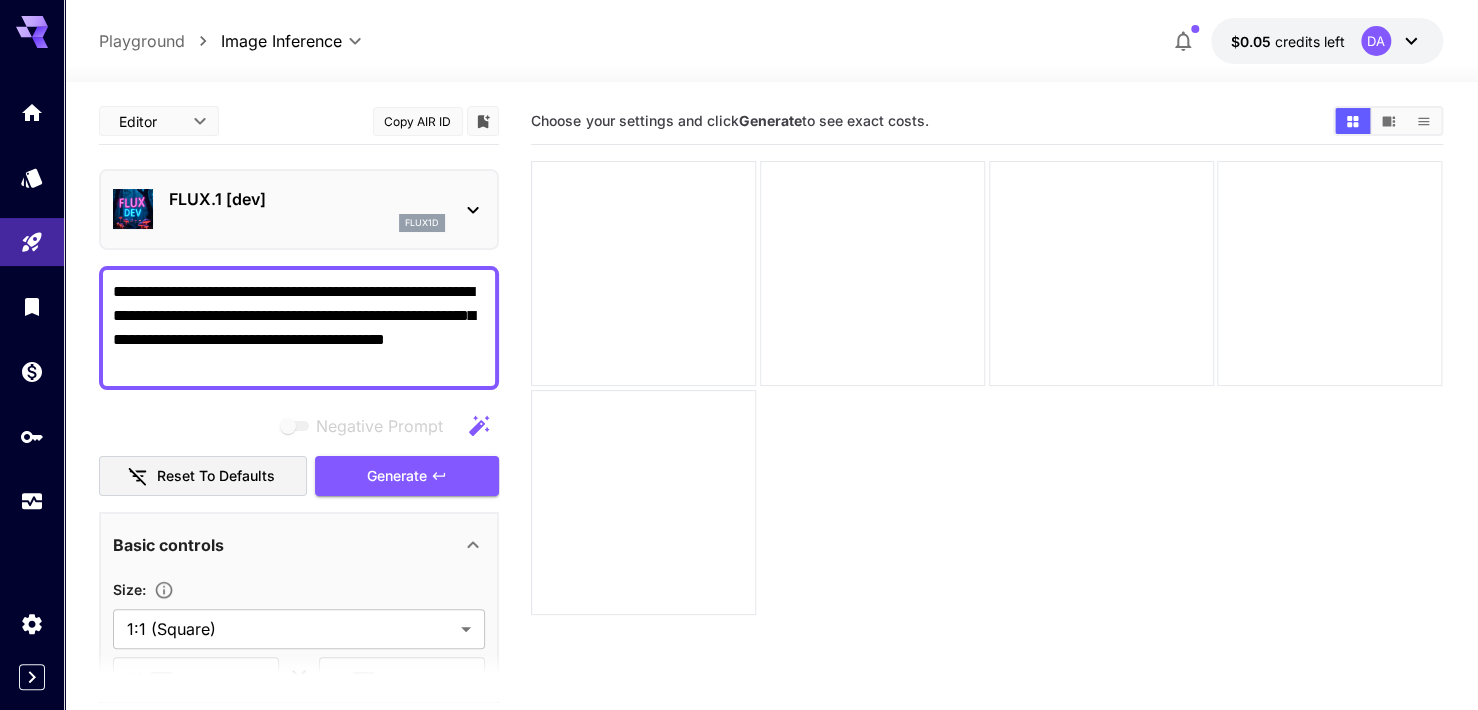 drag, startPoint x: 174, startPoint y: 289, endPoint x: 288, endPoint y: 278, distance: 114.52947 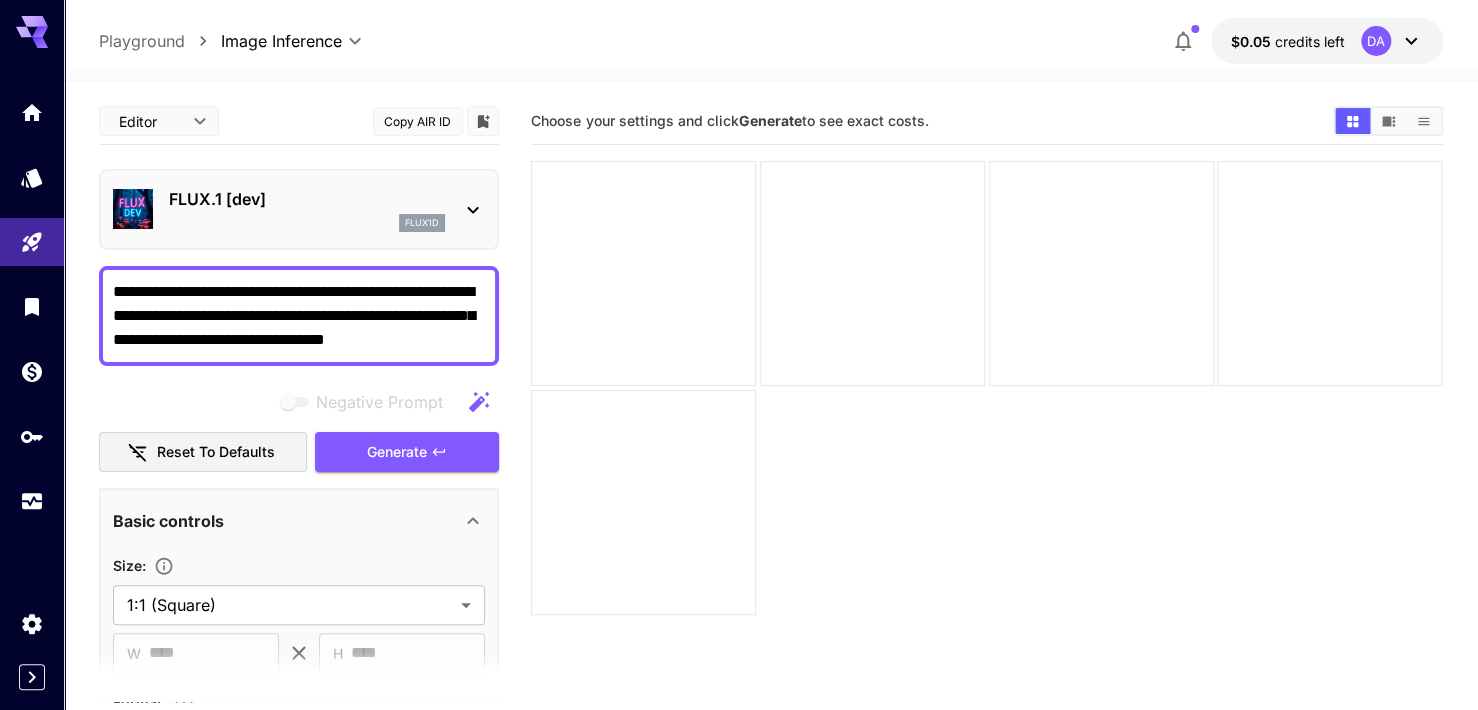 drag, startPoint x: 220, startPoint y: 338, endPoint x: 428, endPoint y: 340, distance: 208.00961 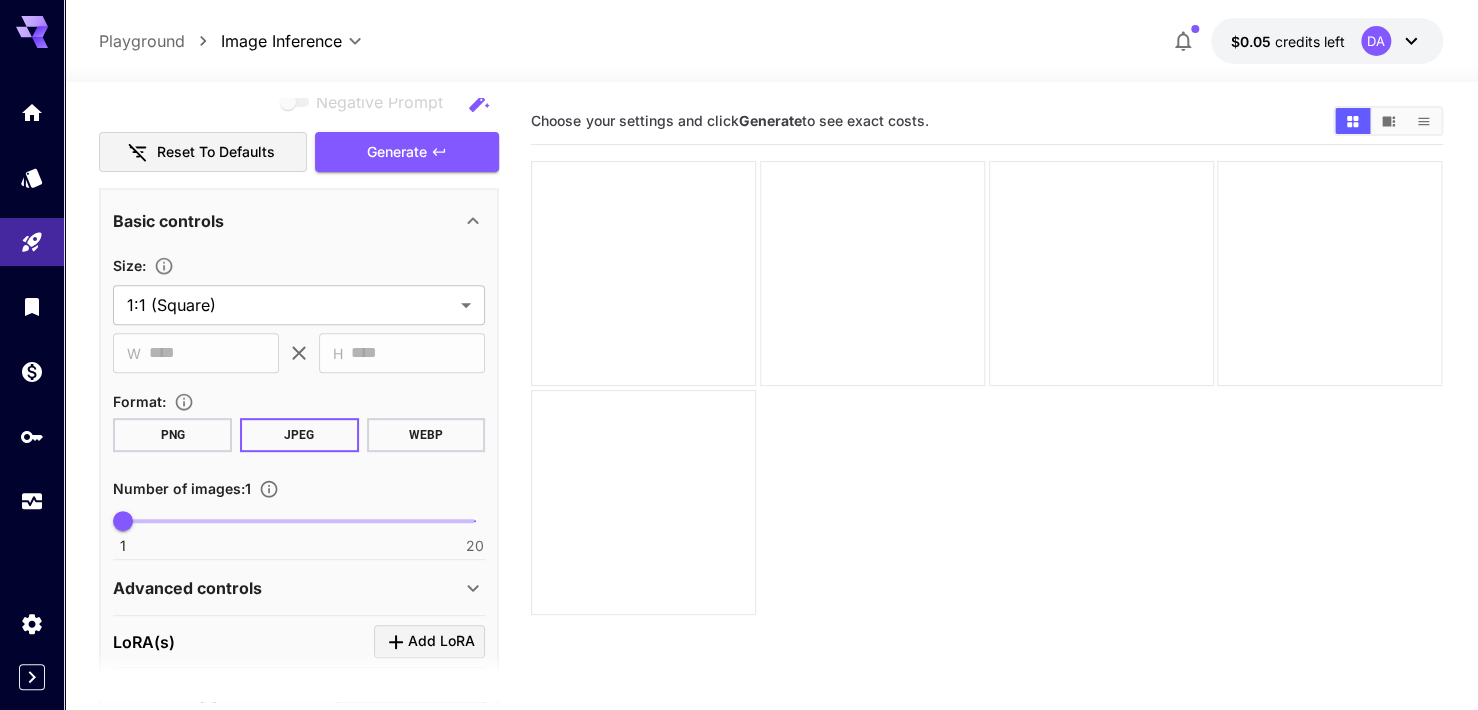 scroll, scrollTop: 500, scrollLeft: 0, axis: vertical 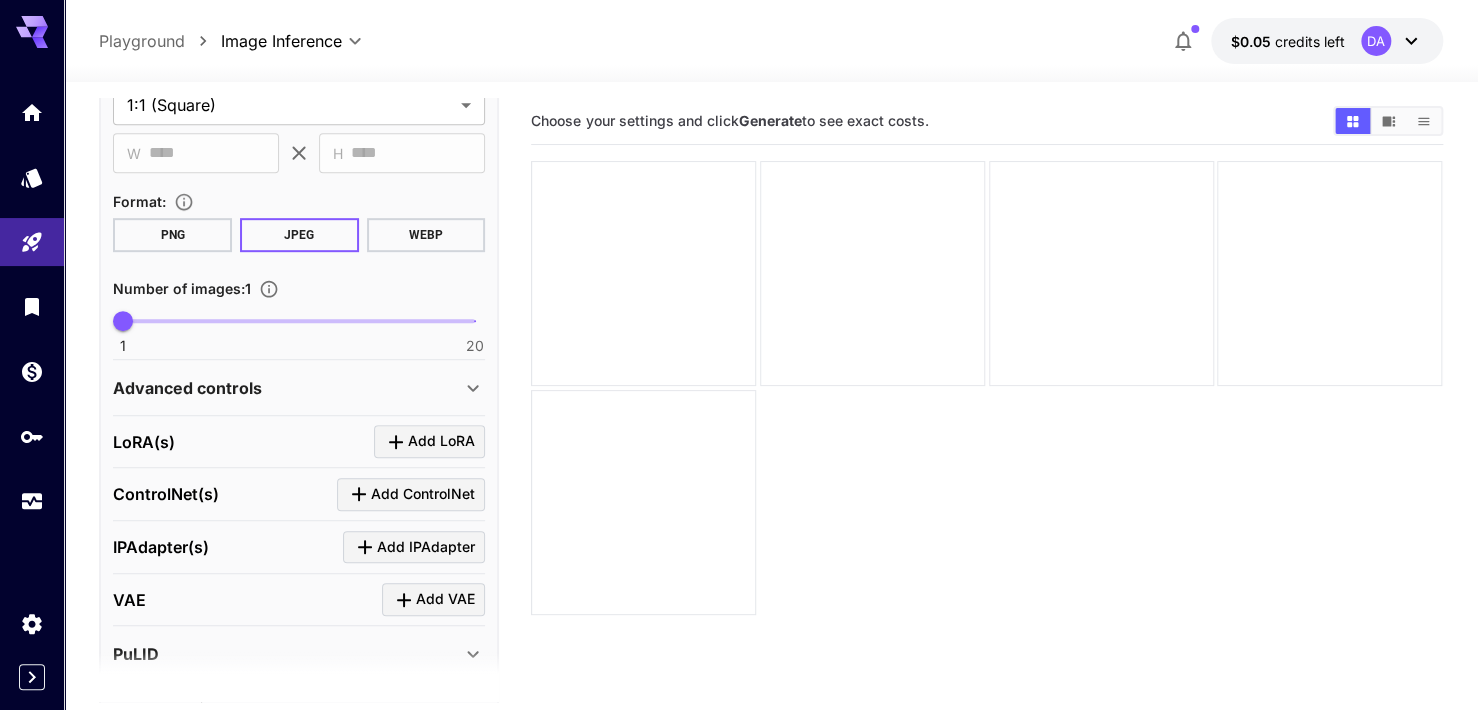 type on "**********" 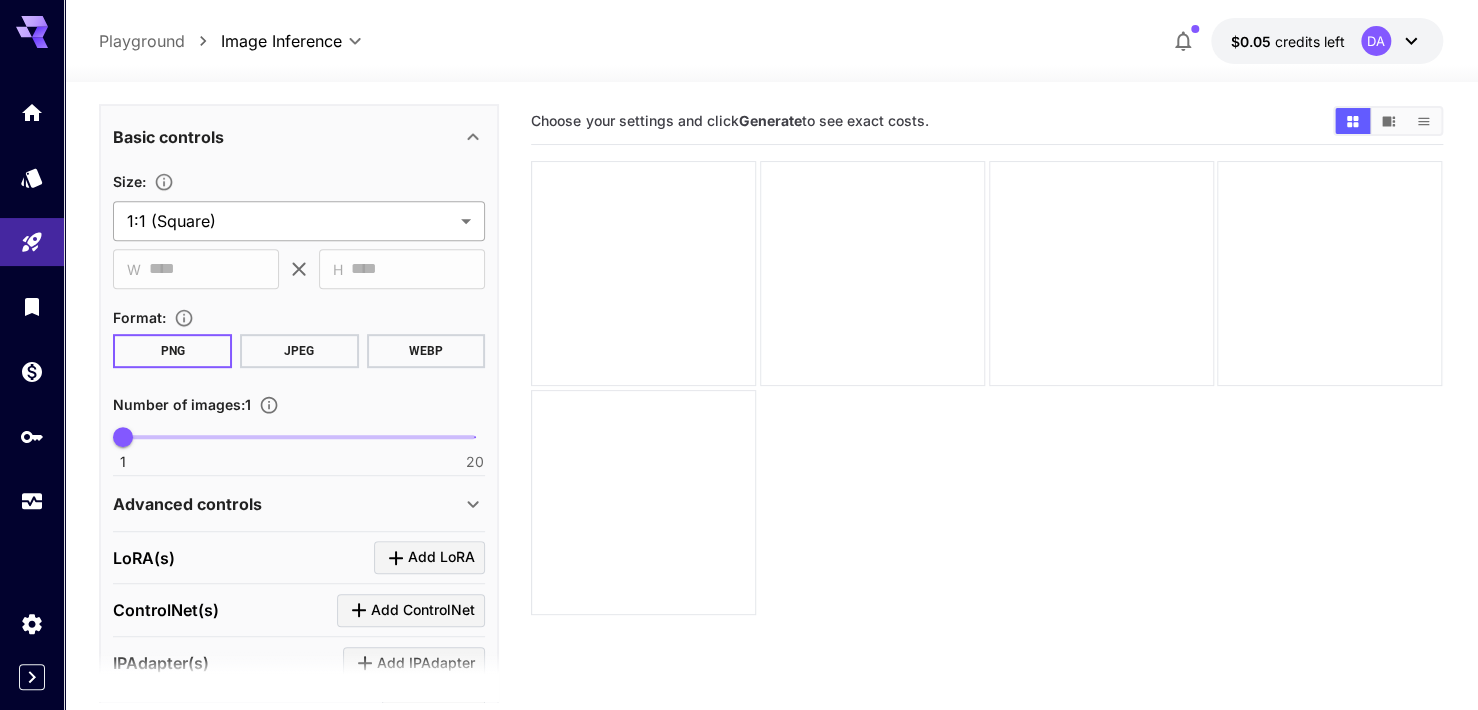 scroll, scrollTop: 136, scrollLeft: 0, axis: vertical 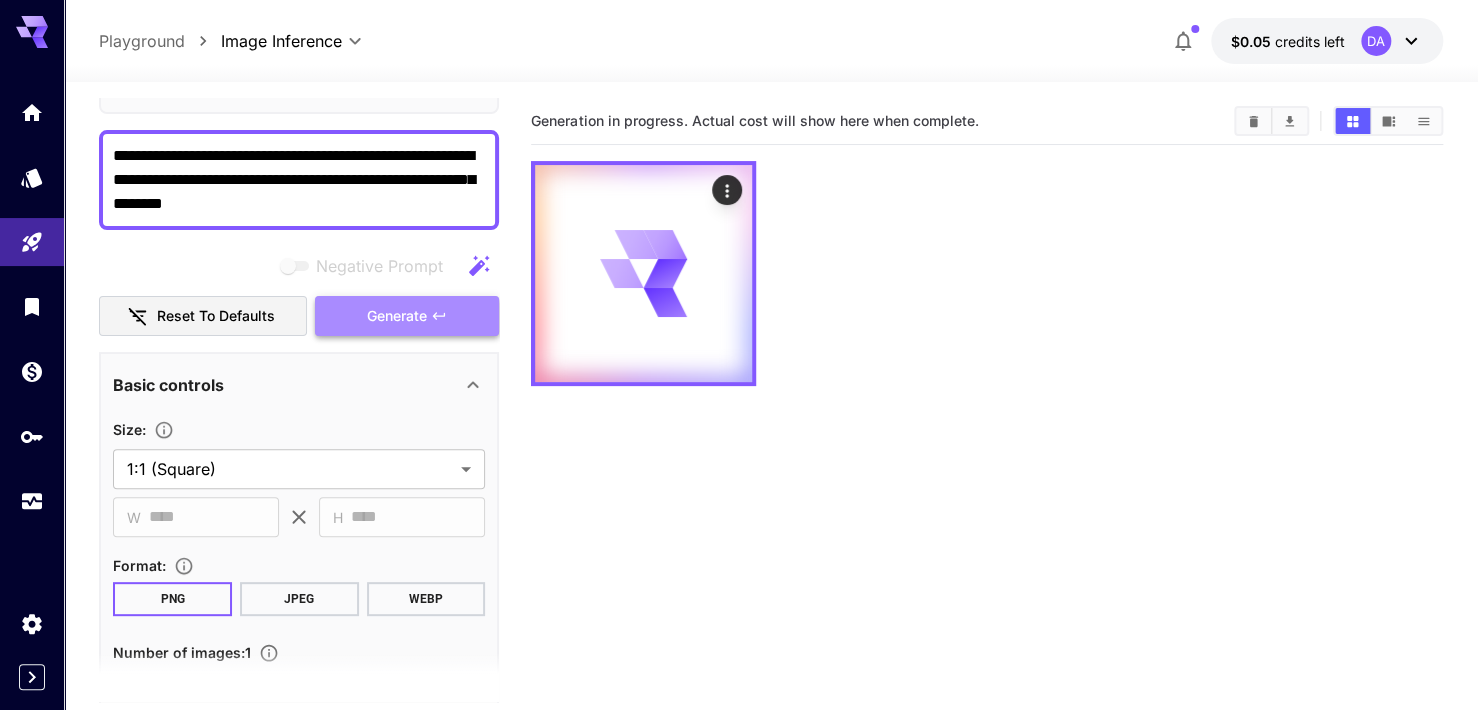 click on "Generate" at bounding box center (397, 316) 